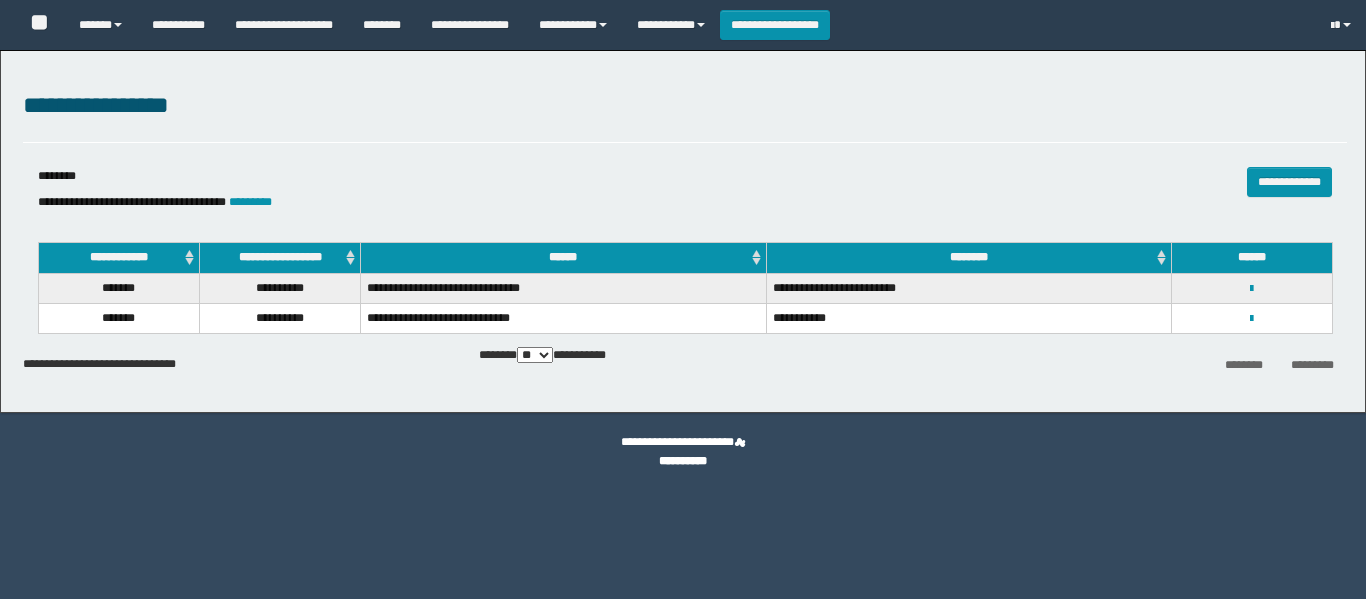 click on "**********" at bounding box center [470, 25] 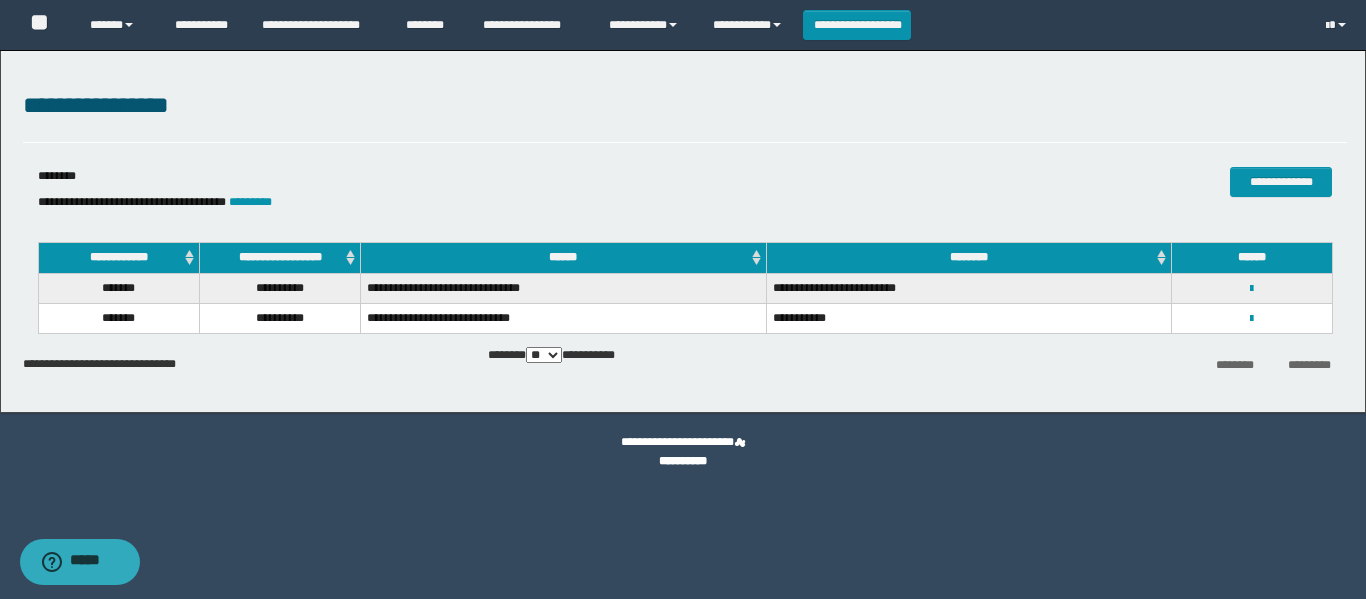 scroll, scrollTop: 0, scrollLeft: 0, axis: both 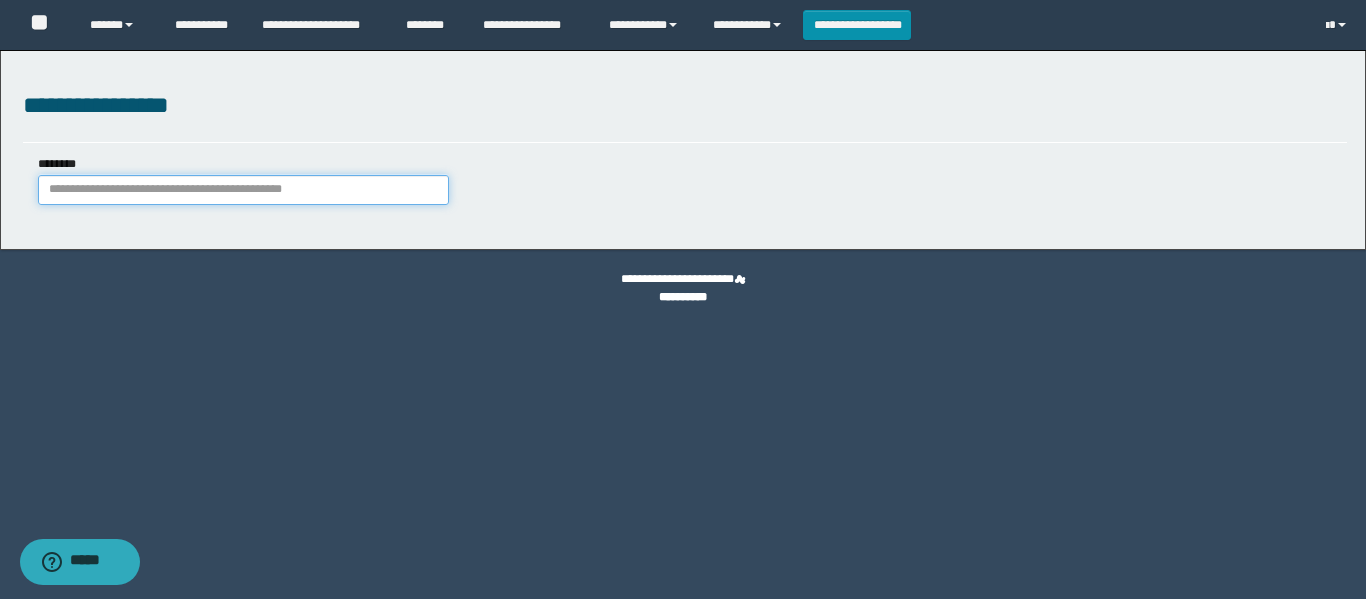 click on "********" at bounding box center [243, 190] 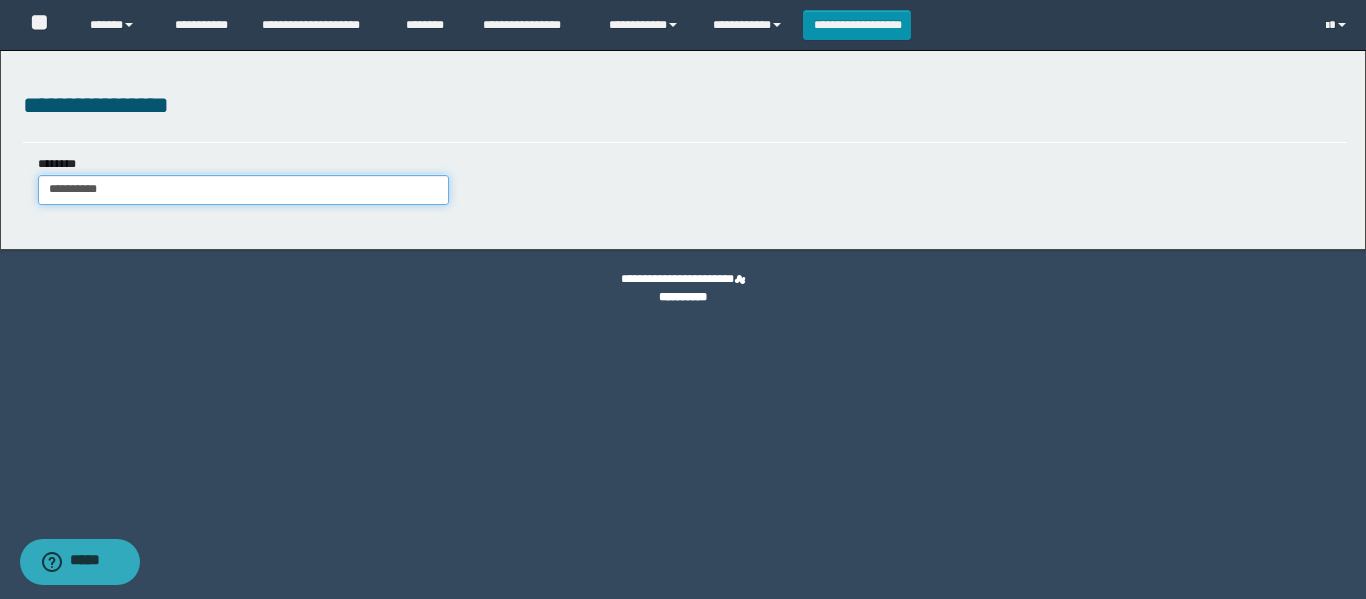type on "**********" 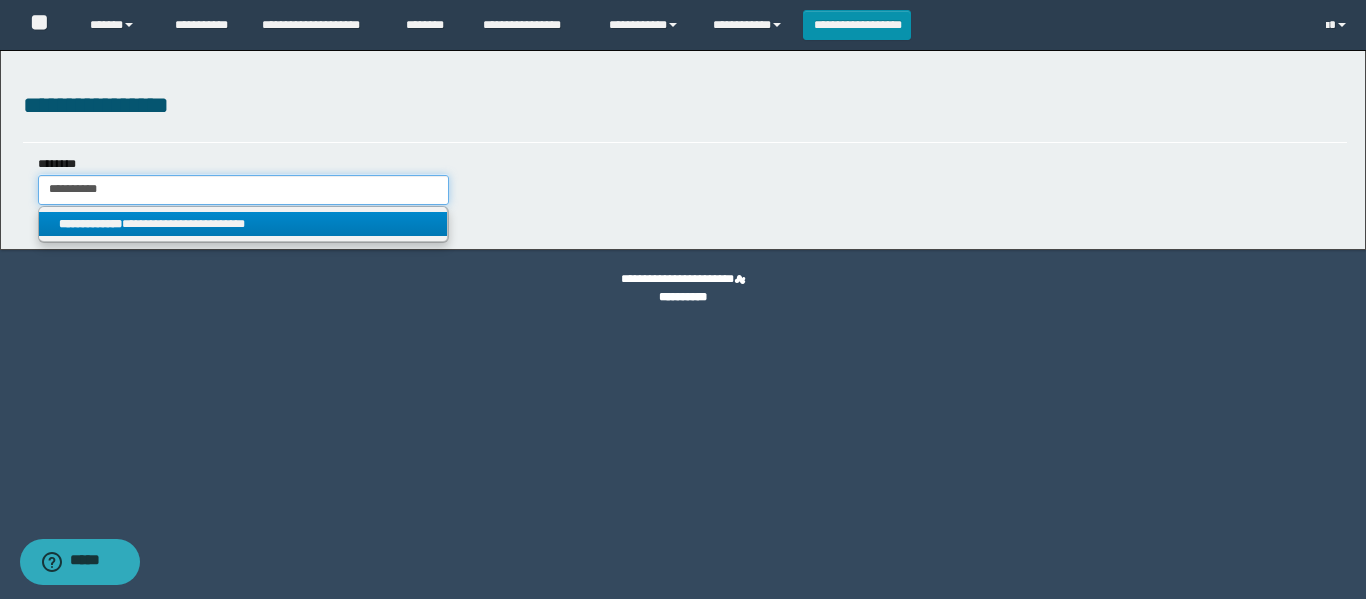 type on "**********" 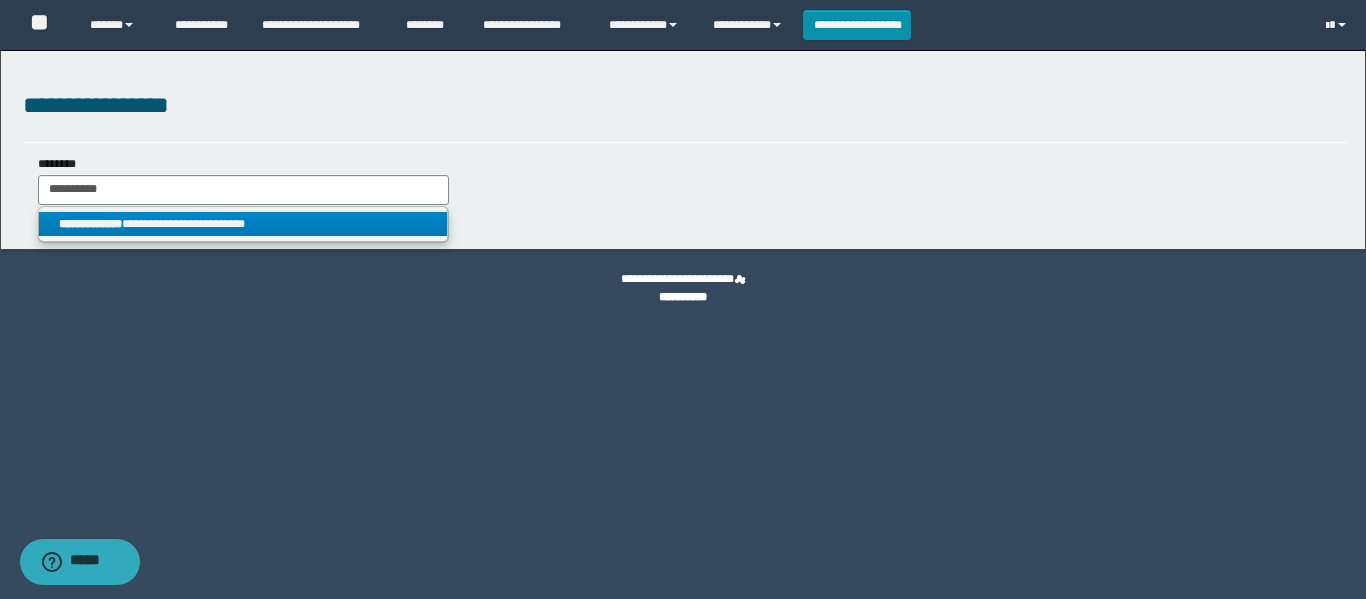 click on "**********" at bounding box center (243, 224) 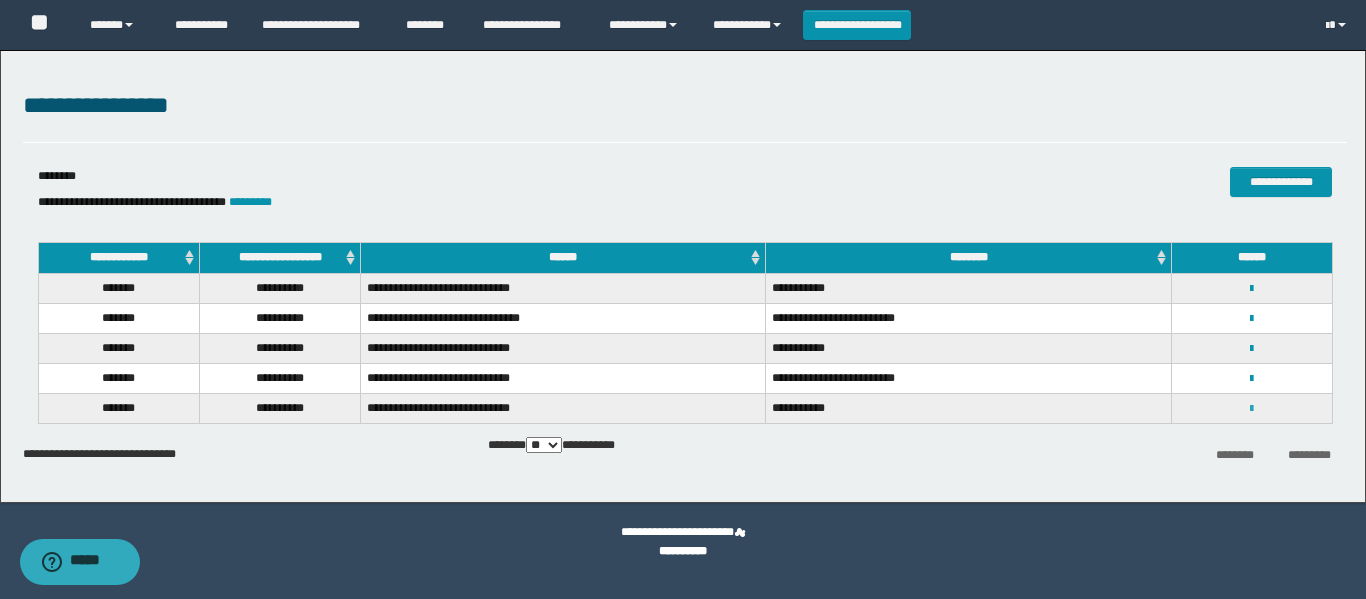 click at bounding box center (1251, 409) 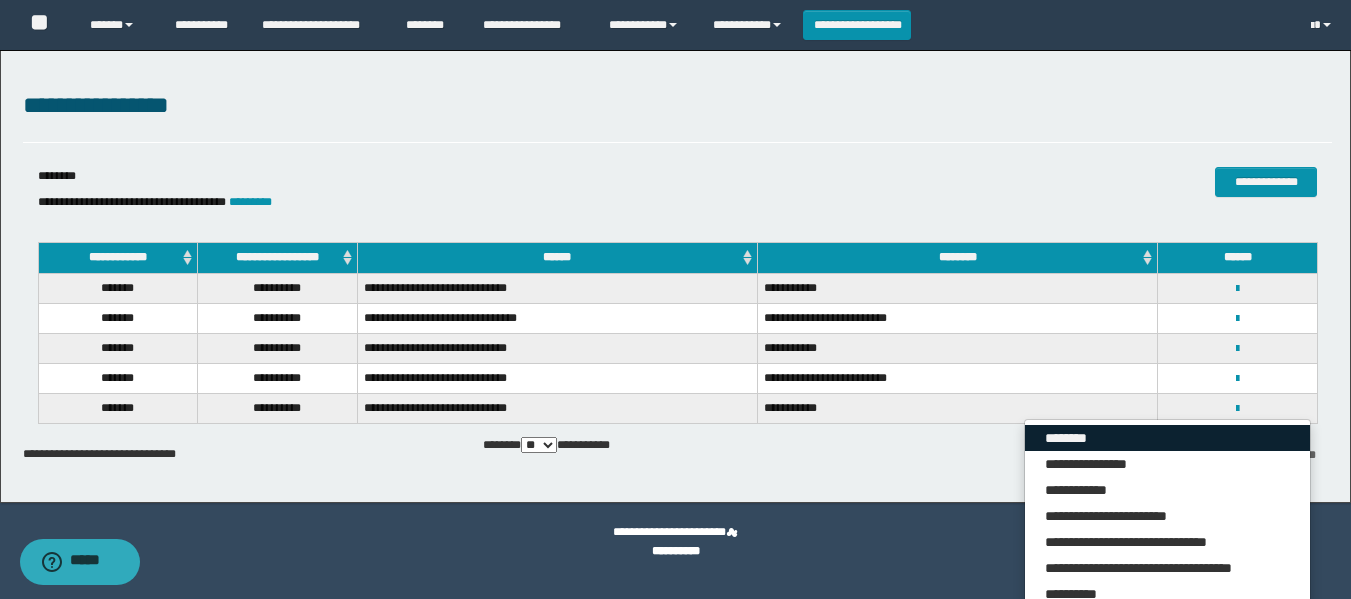 click on "********" at bounding box center [1167, 438] 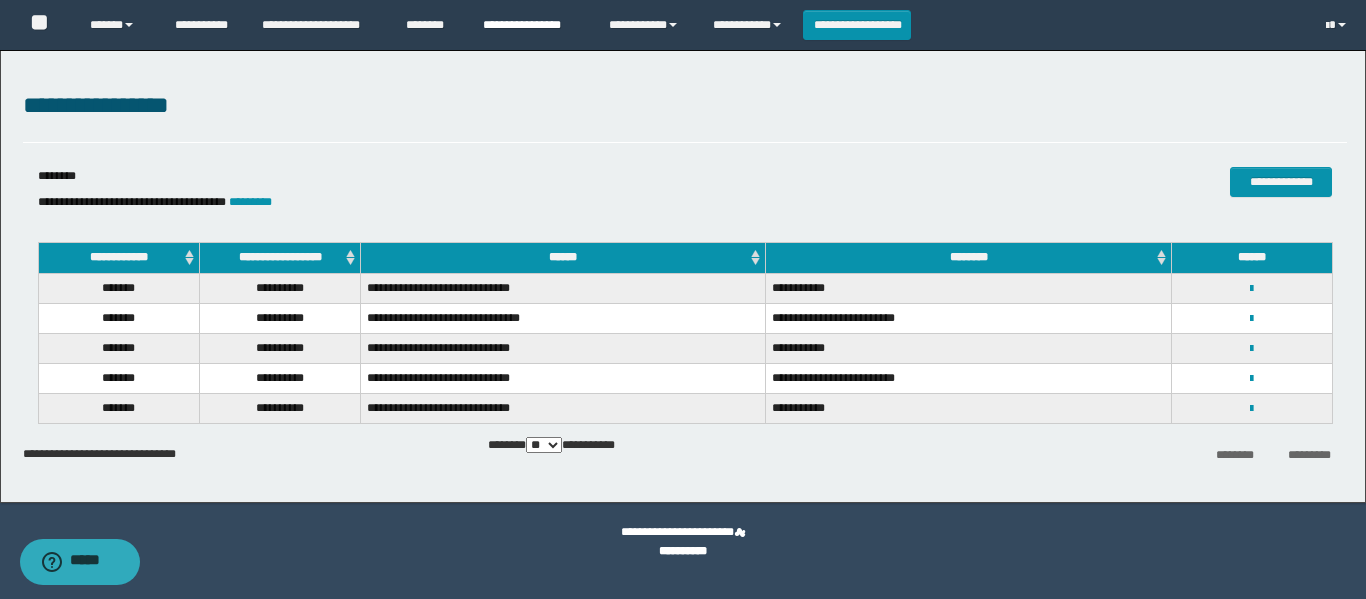 click on "**********" at bounding box center (531, 25) 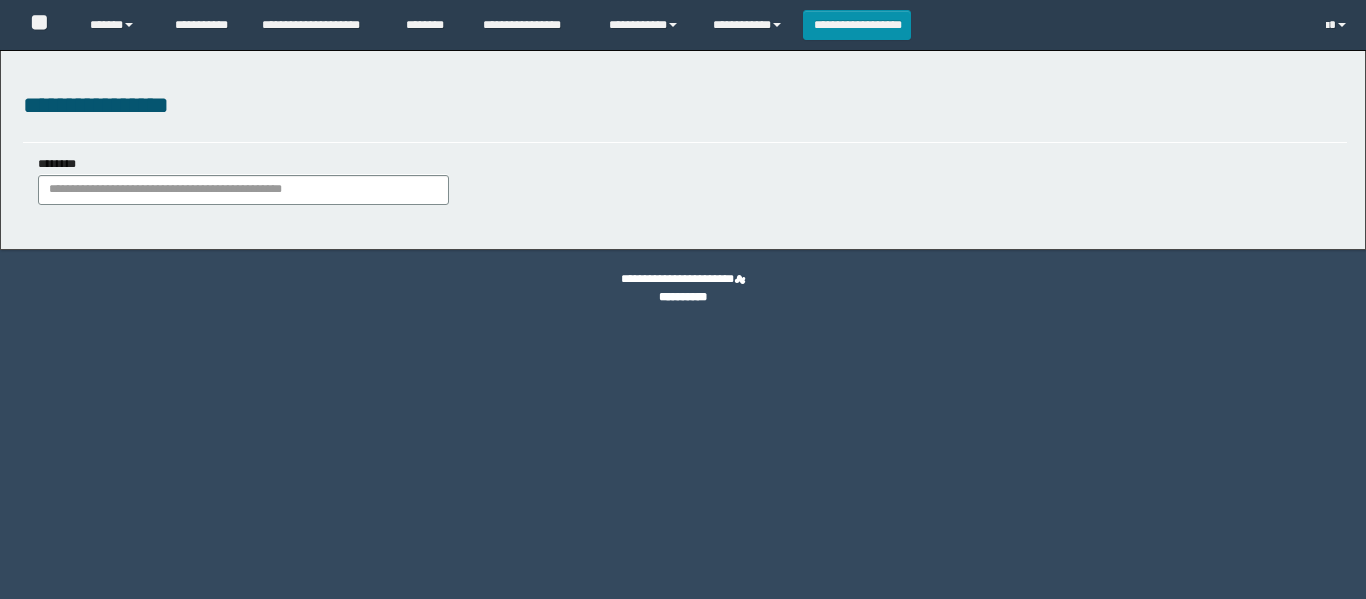 scroll, scrollTop: 0, scrollLeft: 0, axis: both 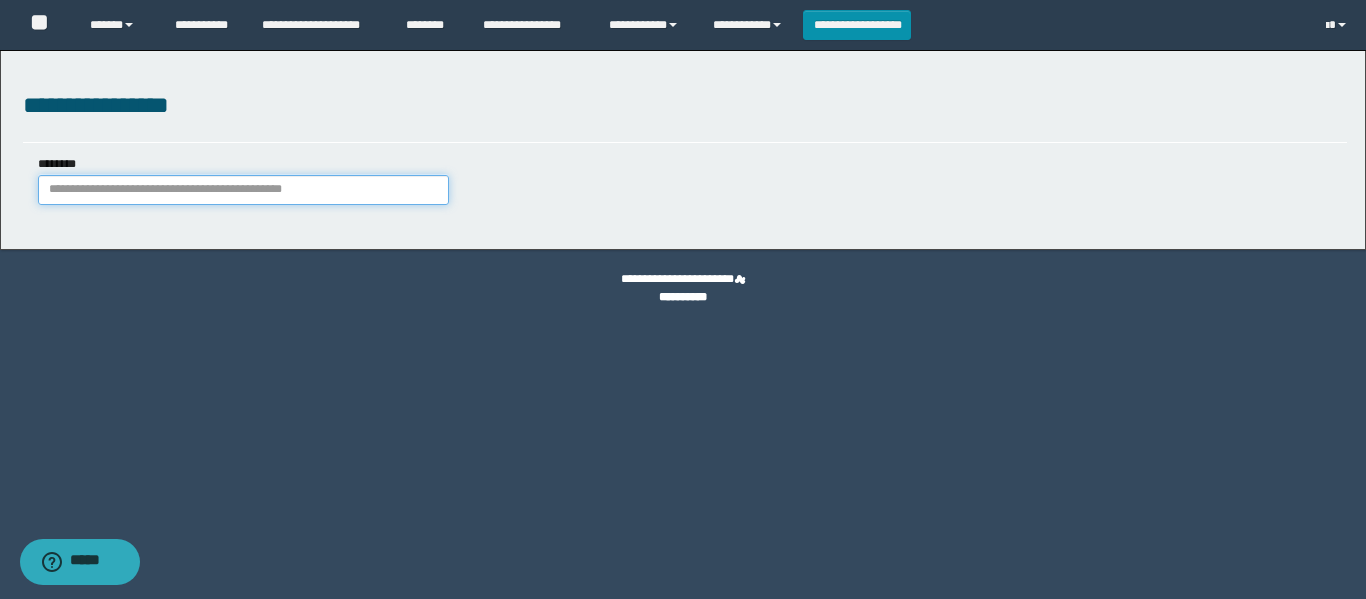 click on "********" at bounding box center (243, 190) 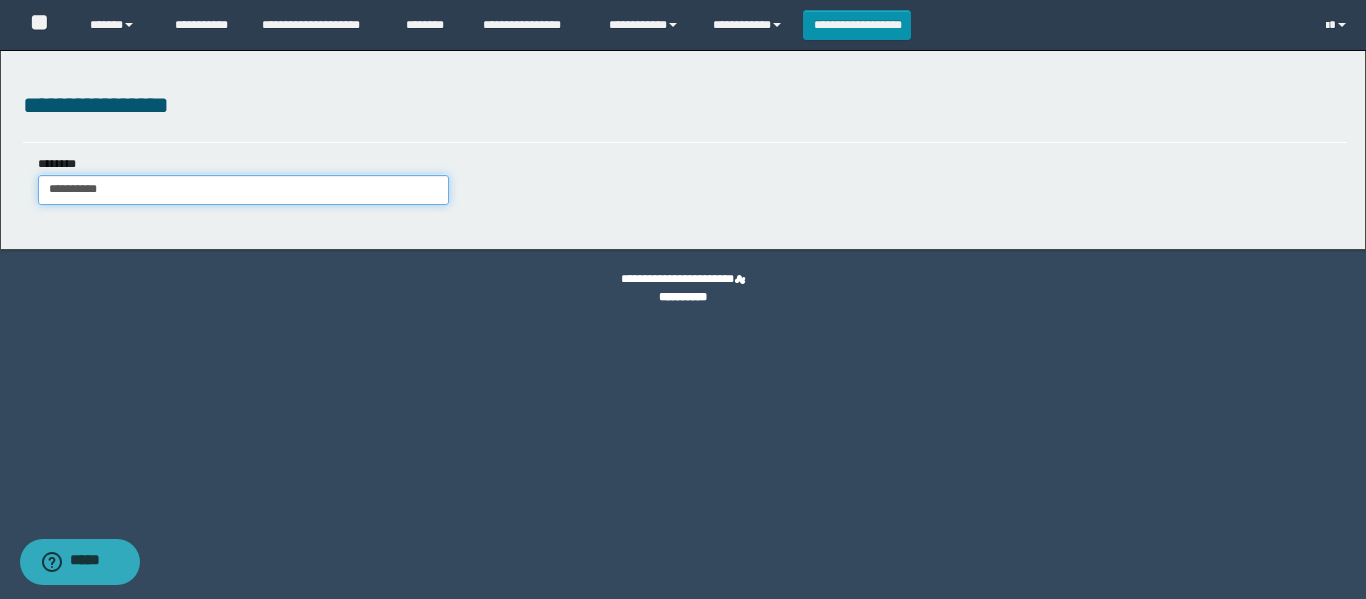 type on "**********" 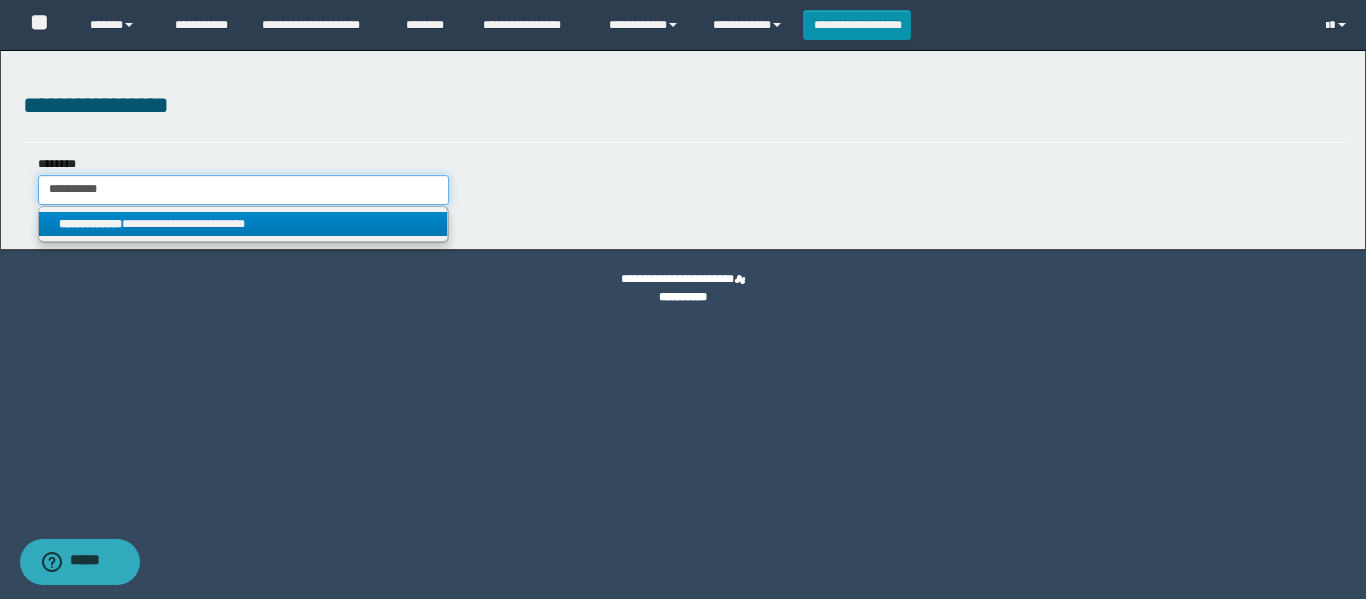 type on "**********" 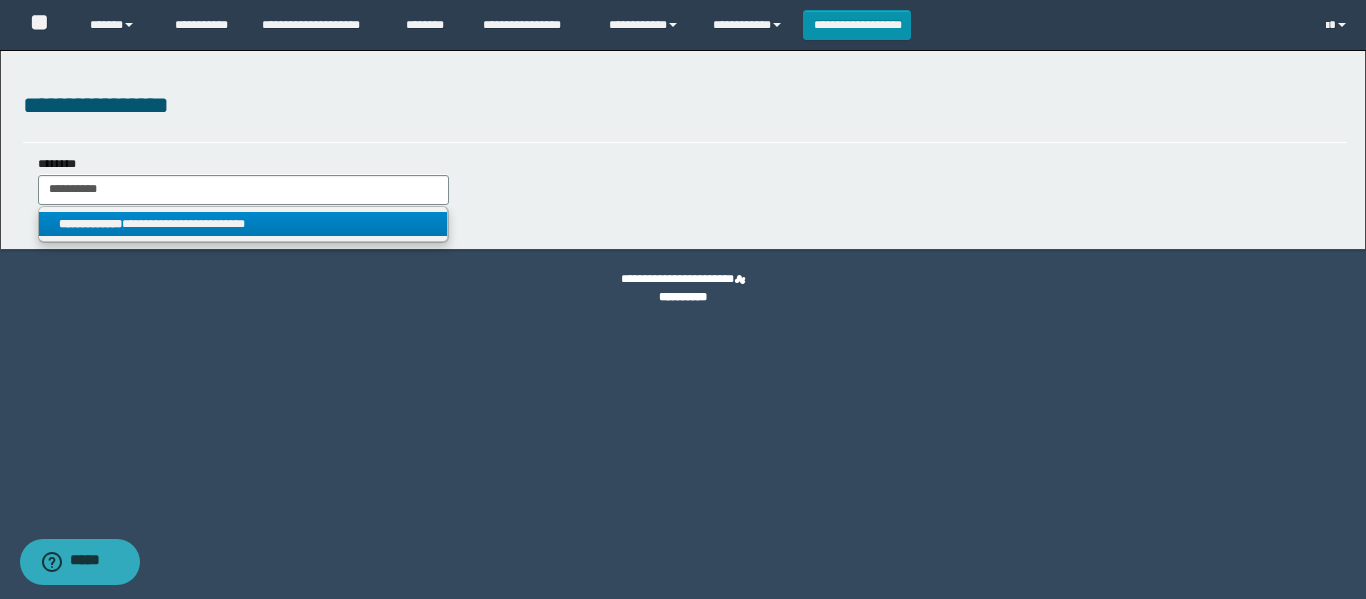 click on "**********" at bounding box center (243, 224) 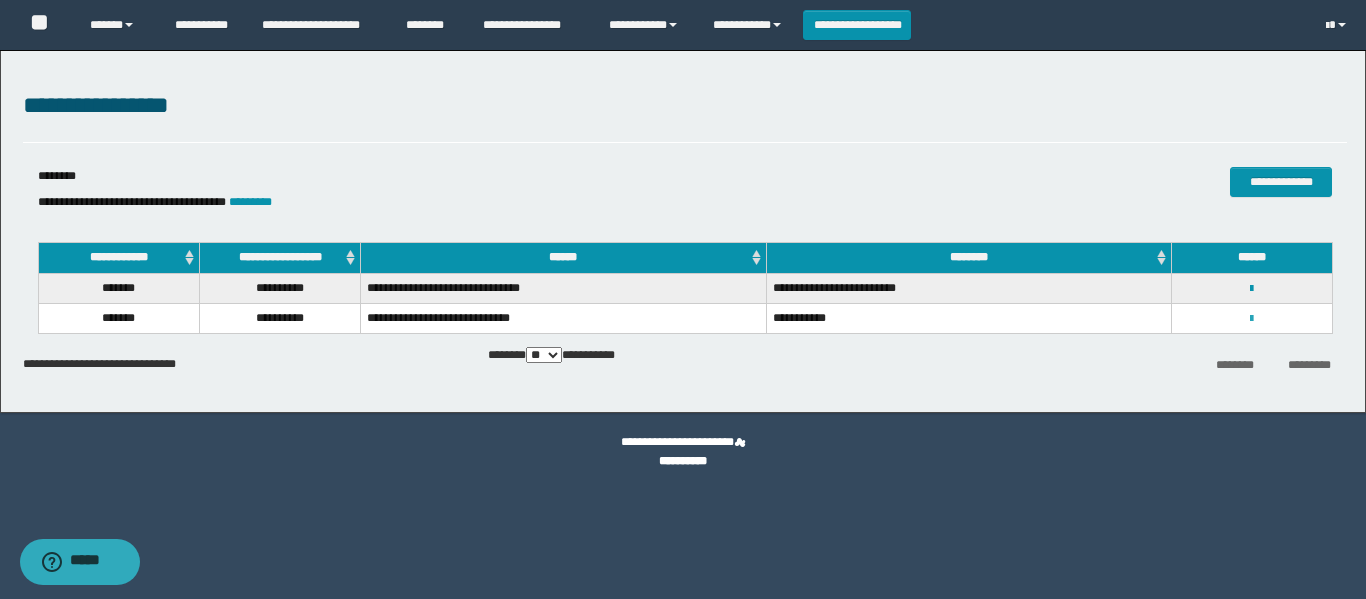 click at bounding box center [1251, 319] 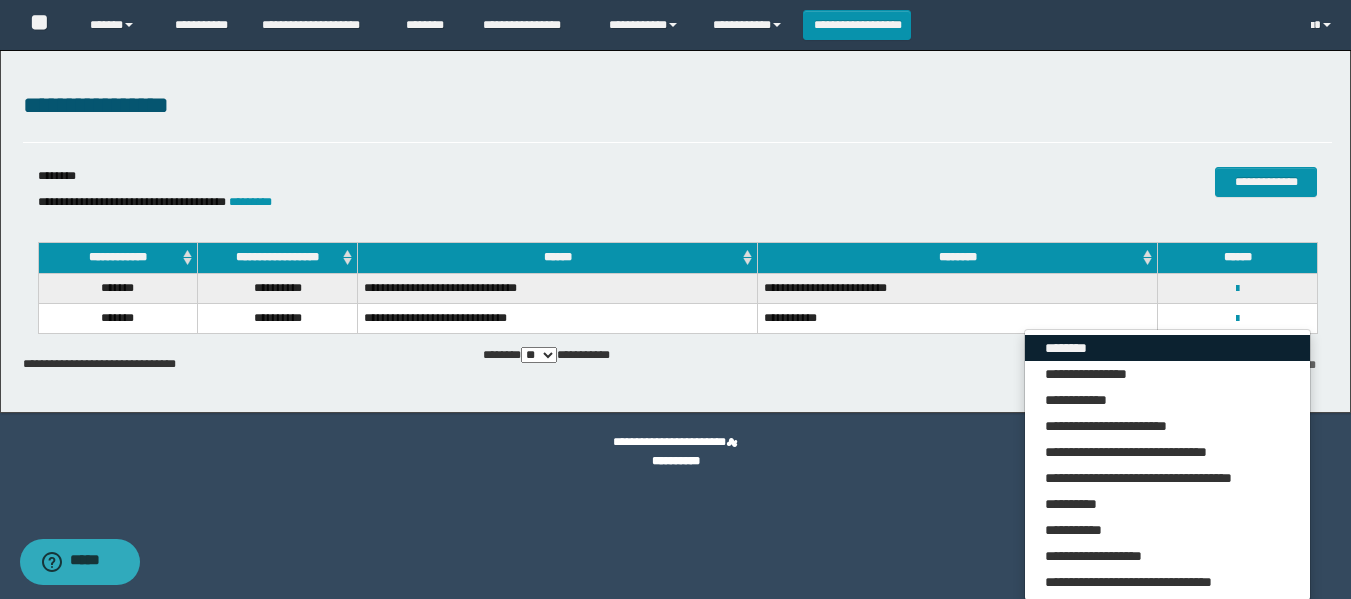 click on "********" at bounding box center [1167, 348] 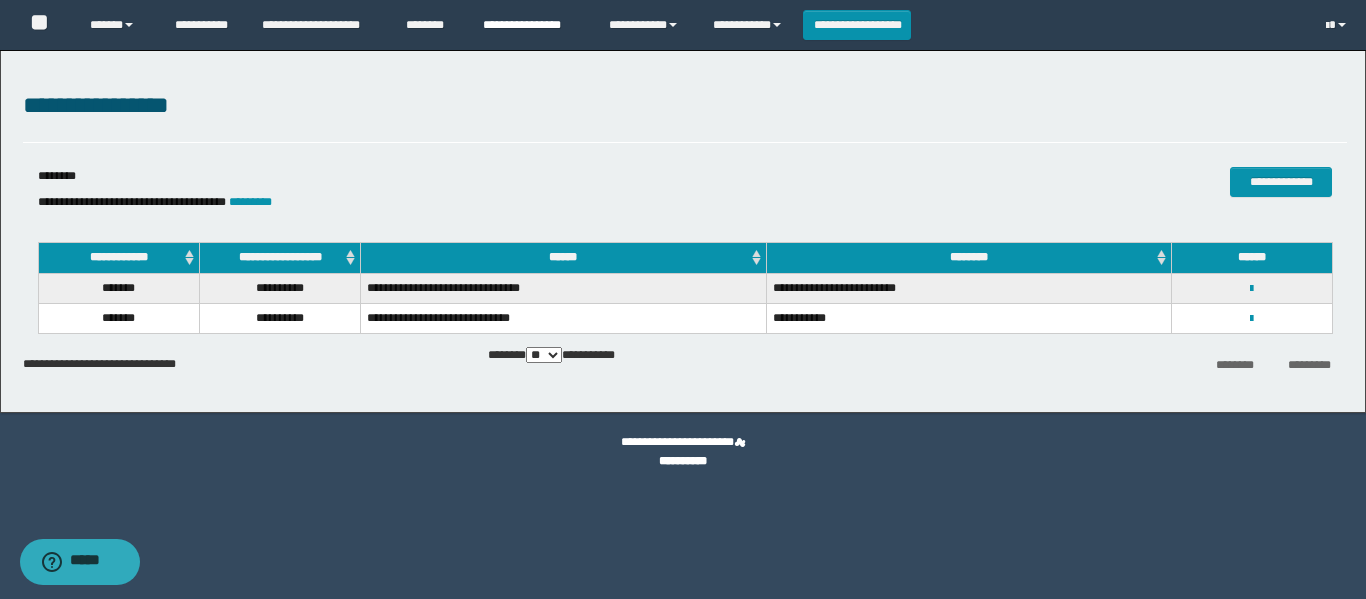 click on "**********" at bounding box center (531, 25) 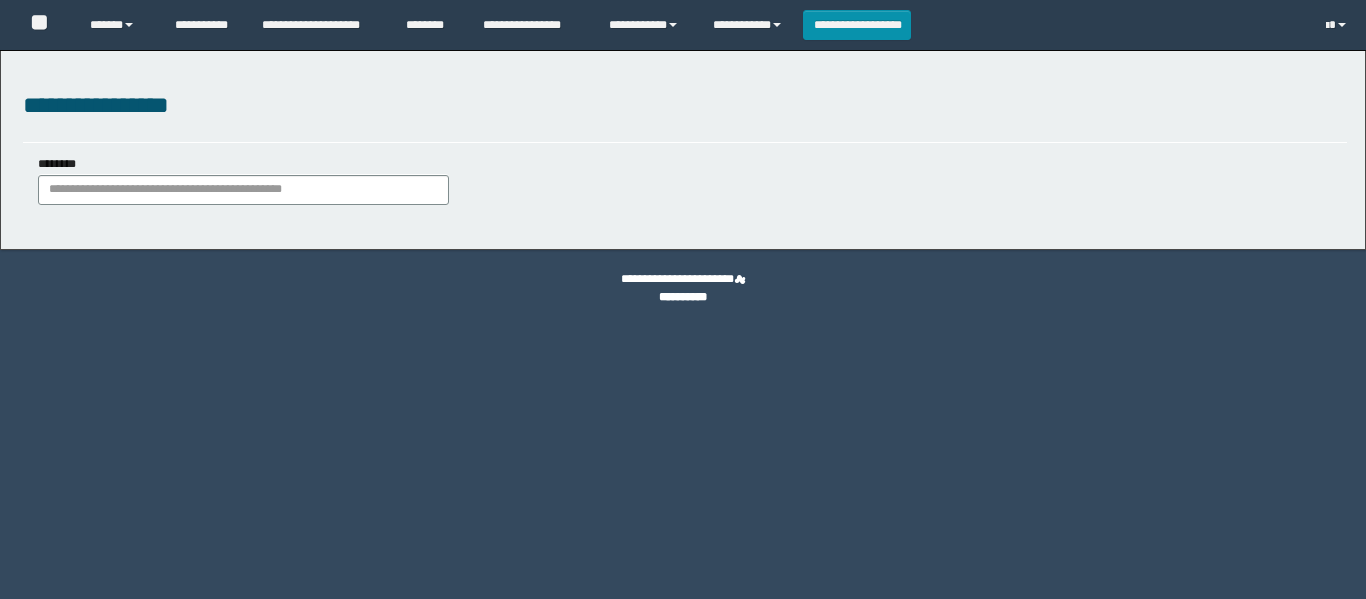 scroll, scrollTop: 0, scrollLeft: 0, axis: both 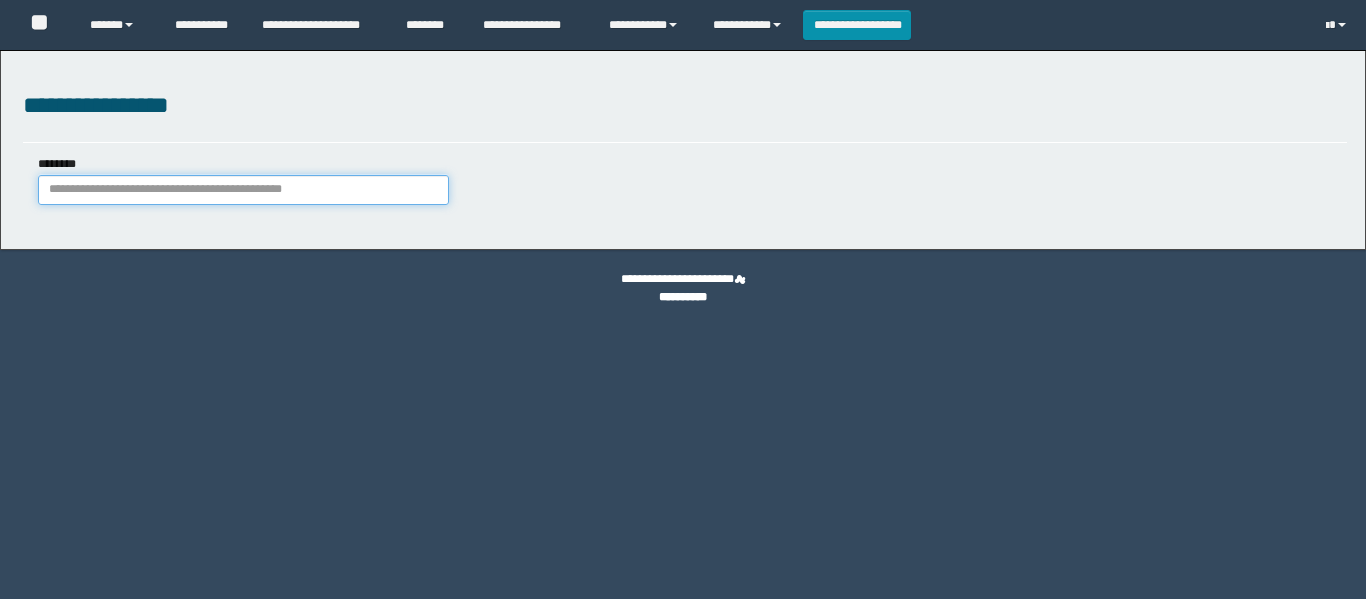 click on "********" at bounding box center [243, 190] 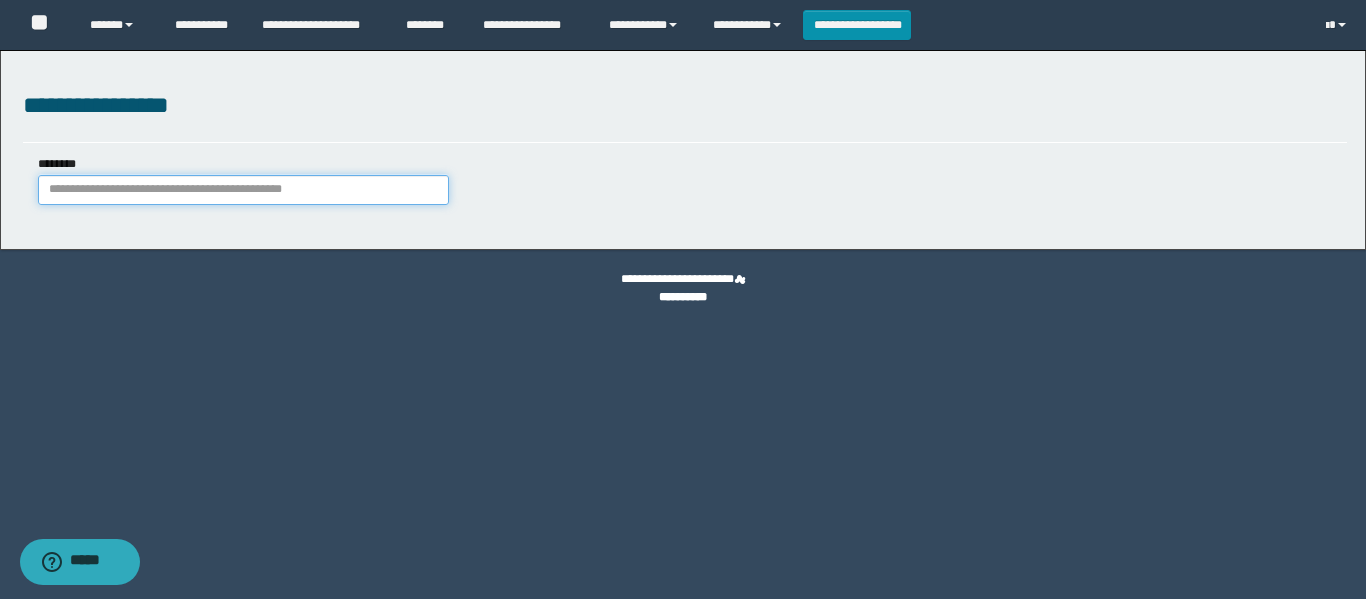 paste on "**********" 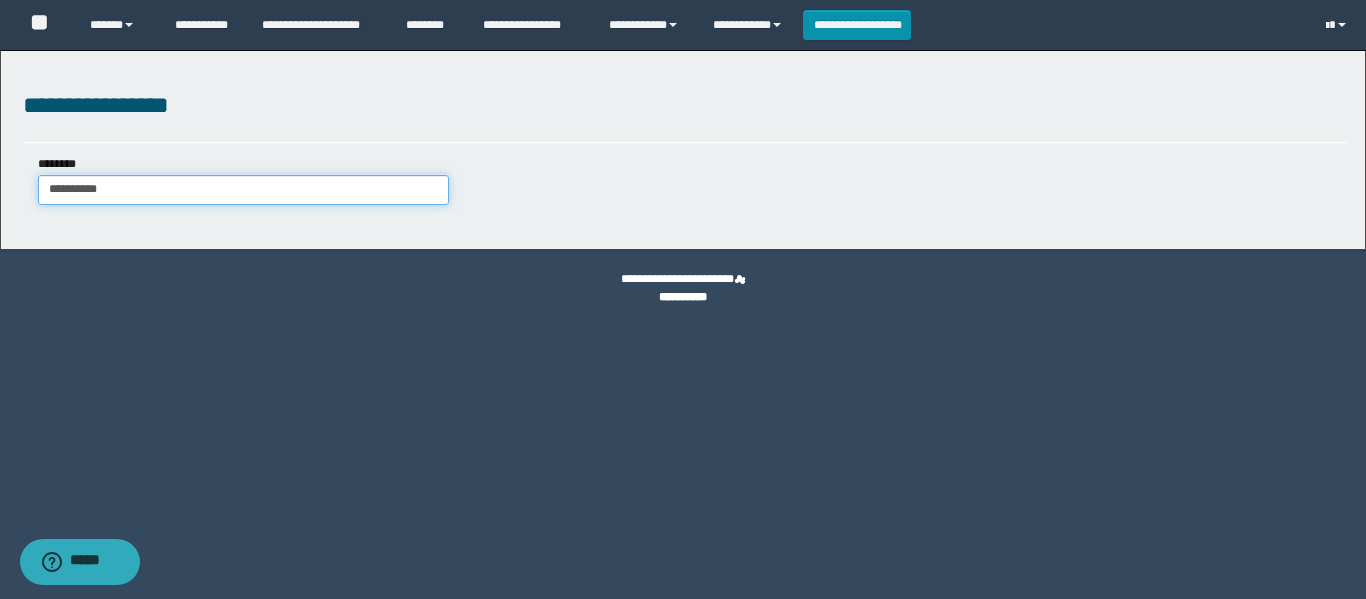 type on "**********" 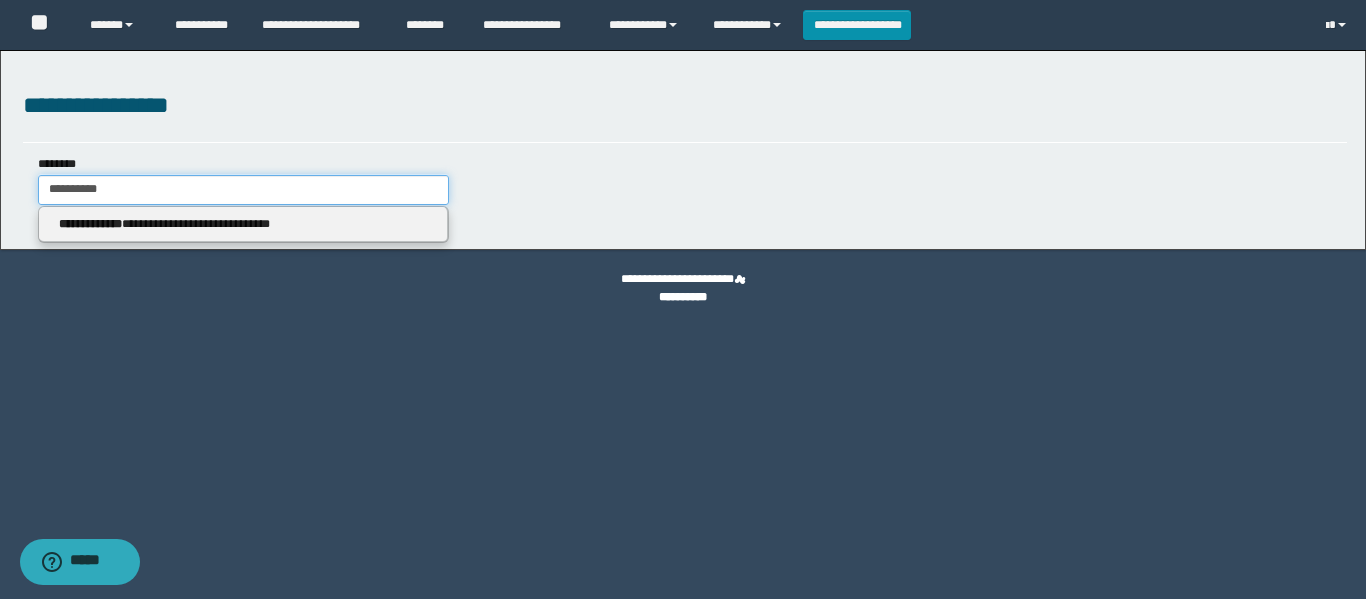 type on "**********" 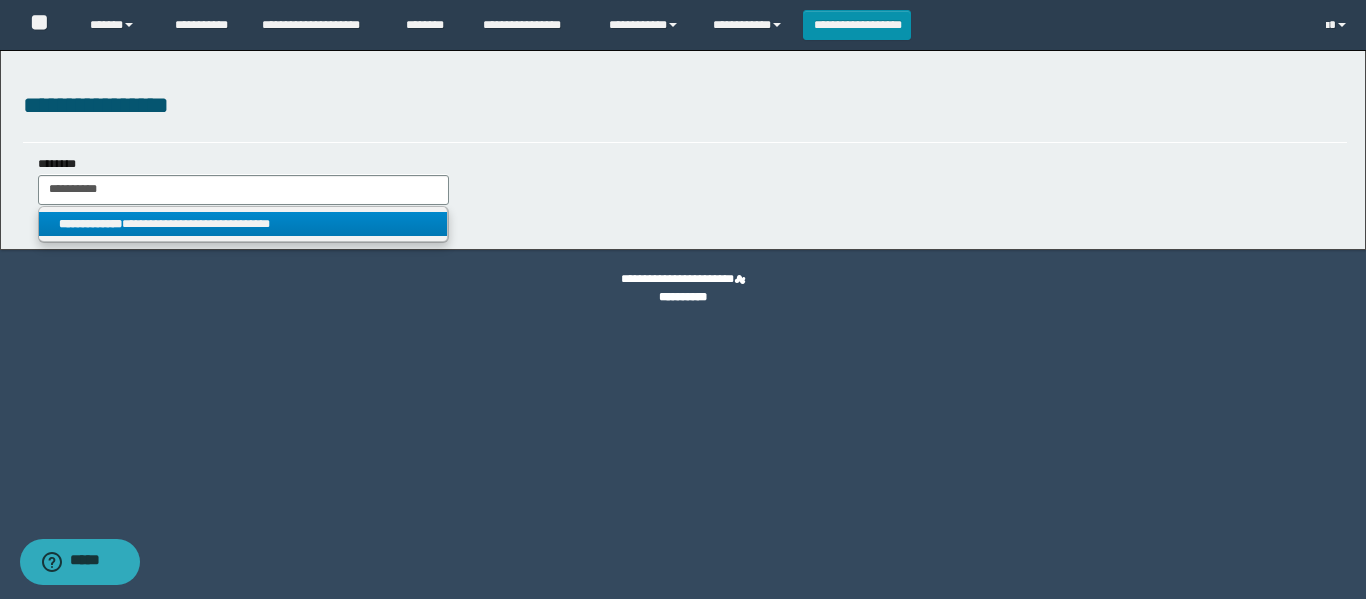 click on "**********" at bounding box center [243, 224] 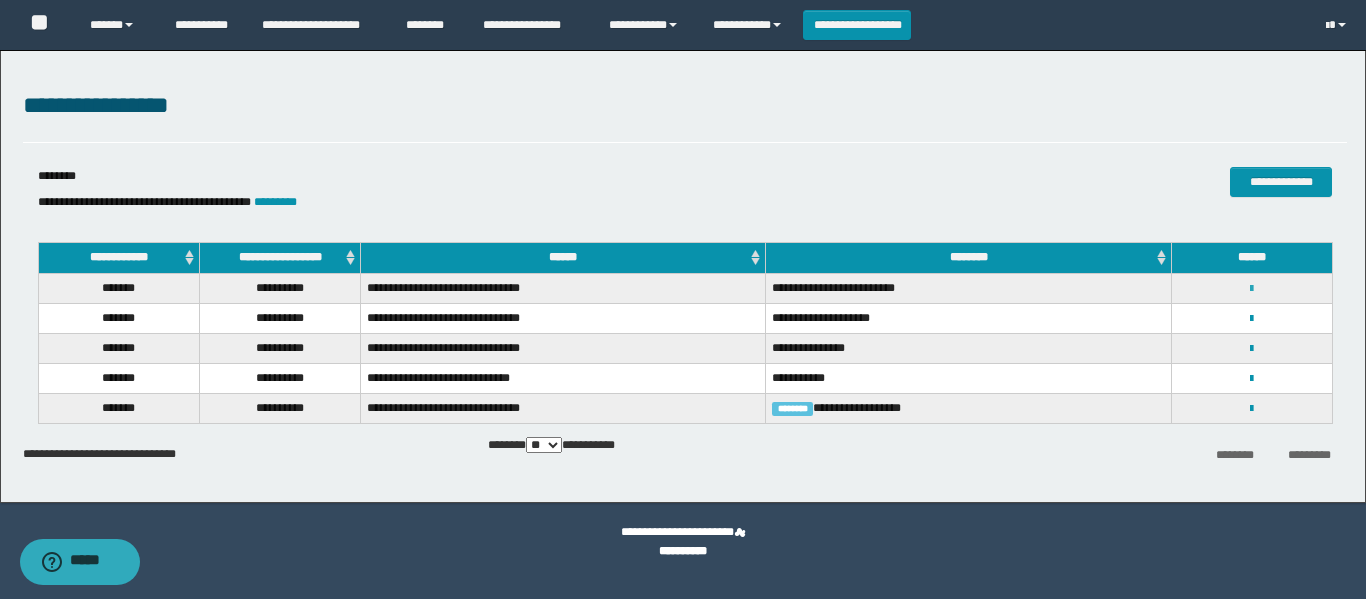 click at bounding box center [1251, 289] 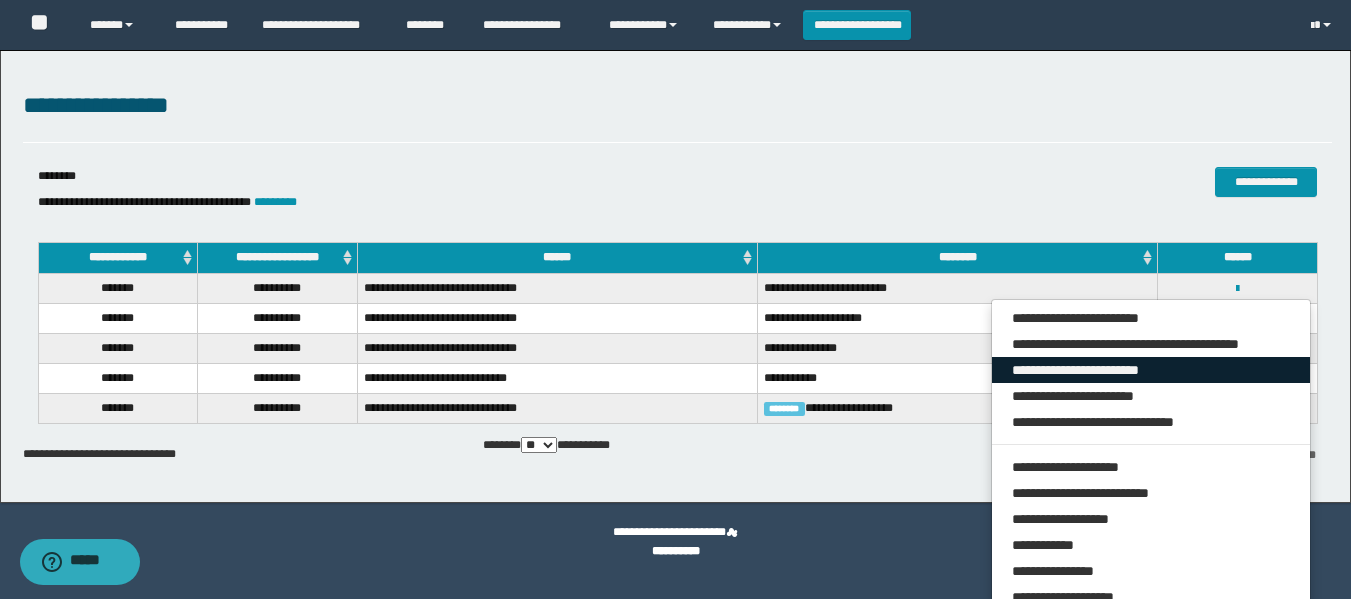 click on "**********" at bounding box center (1151, 370) 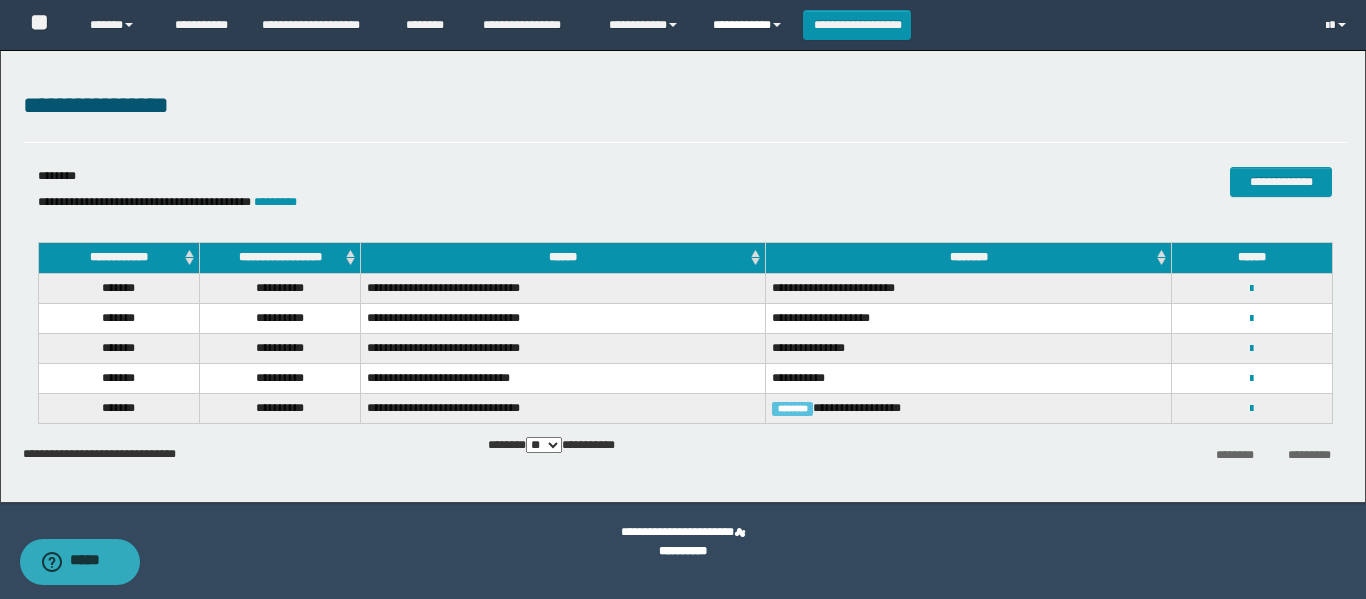 click on "**********" at bounding box center [750, 25] 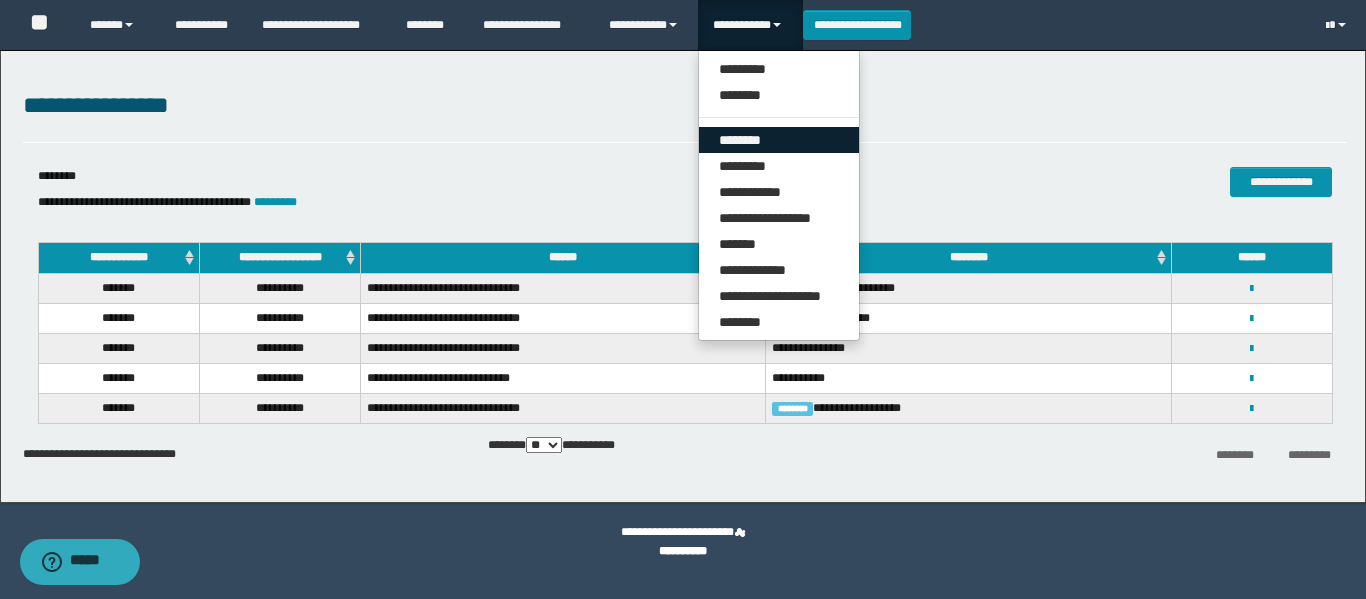 click on "********" at bounding box center [779, 140] 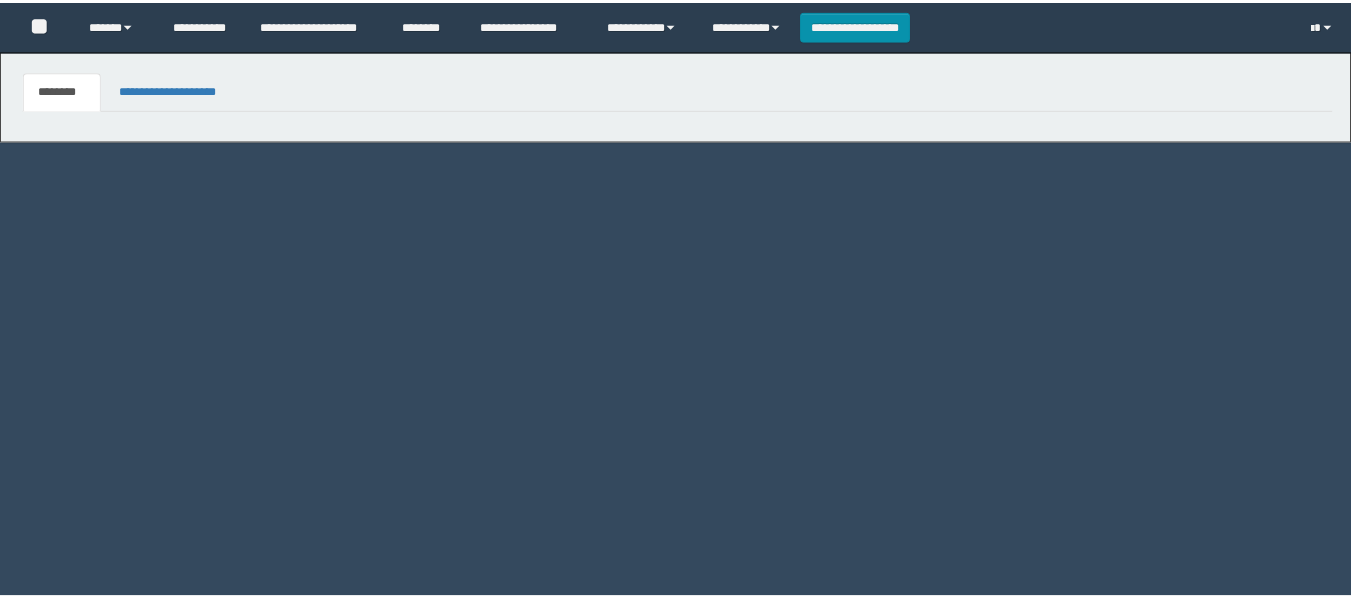 scroll, scrollTop: 0, scrollLeft: 0, axis: both 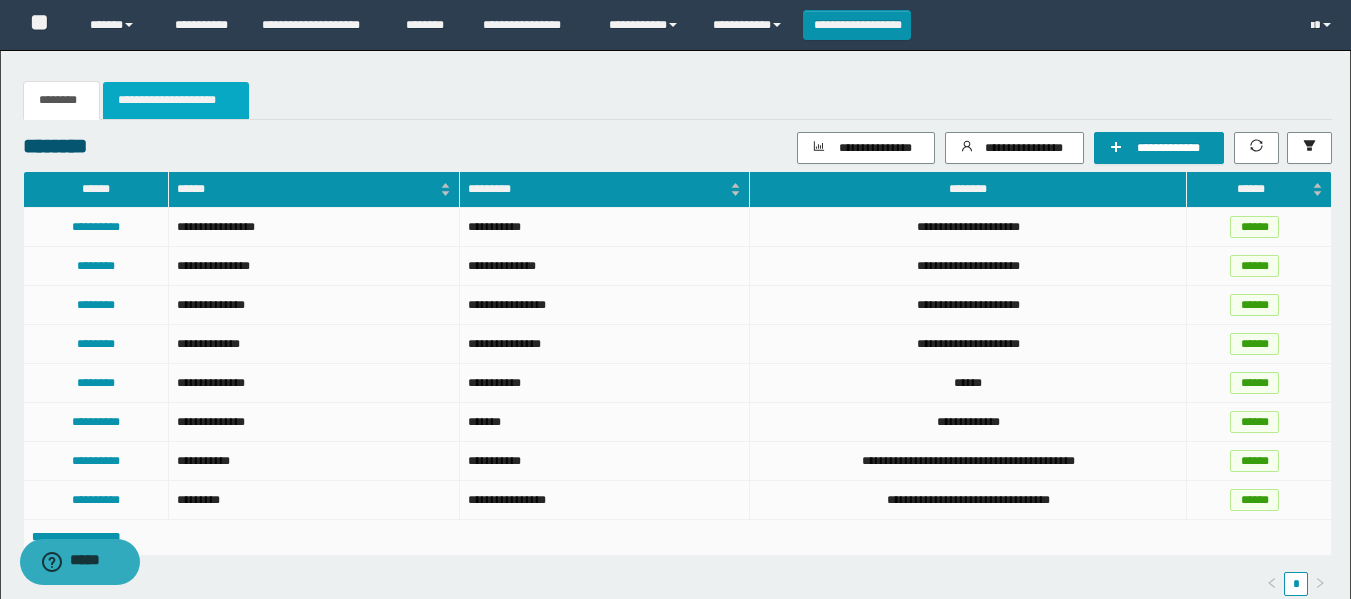 click on "**********" at bounding box center [176, 100] 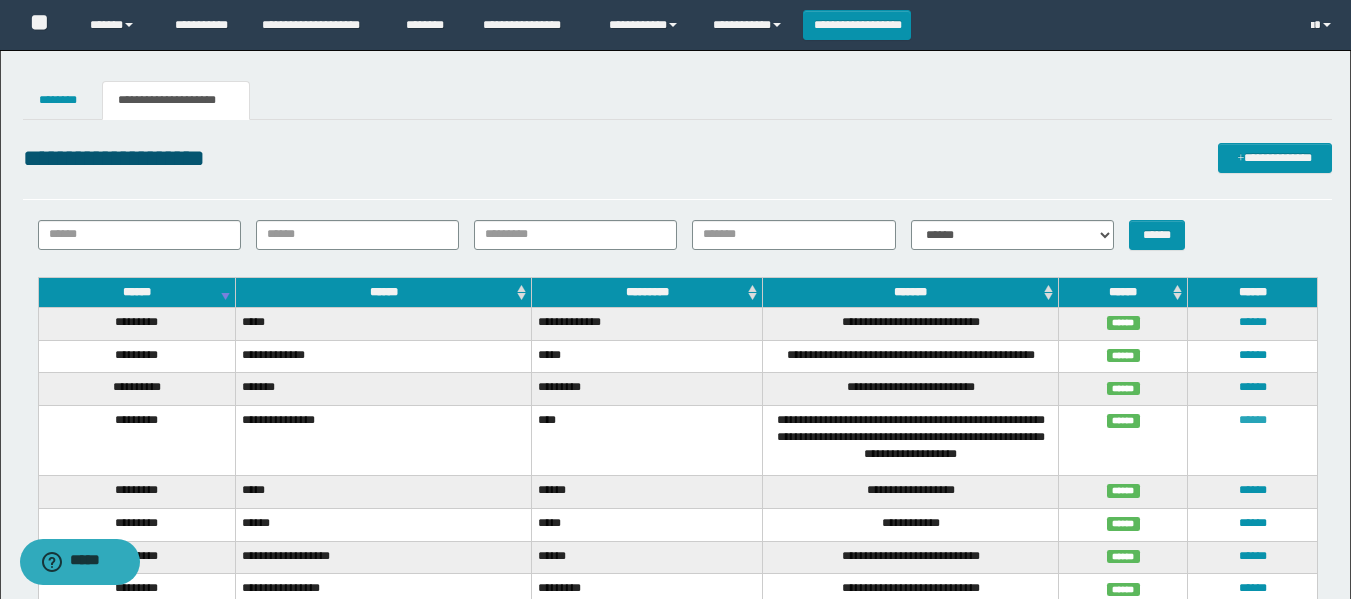 click on "******" at bounding box center (1253, 420) 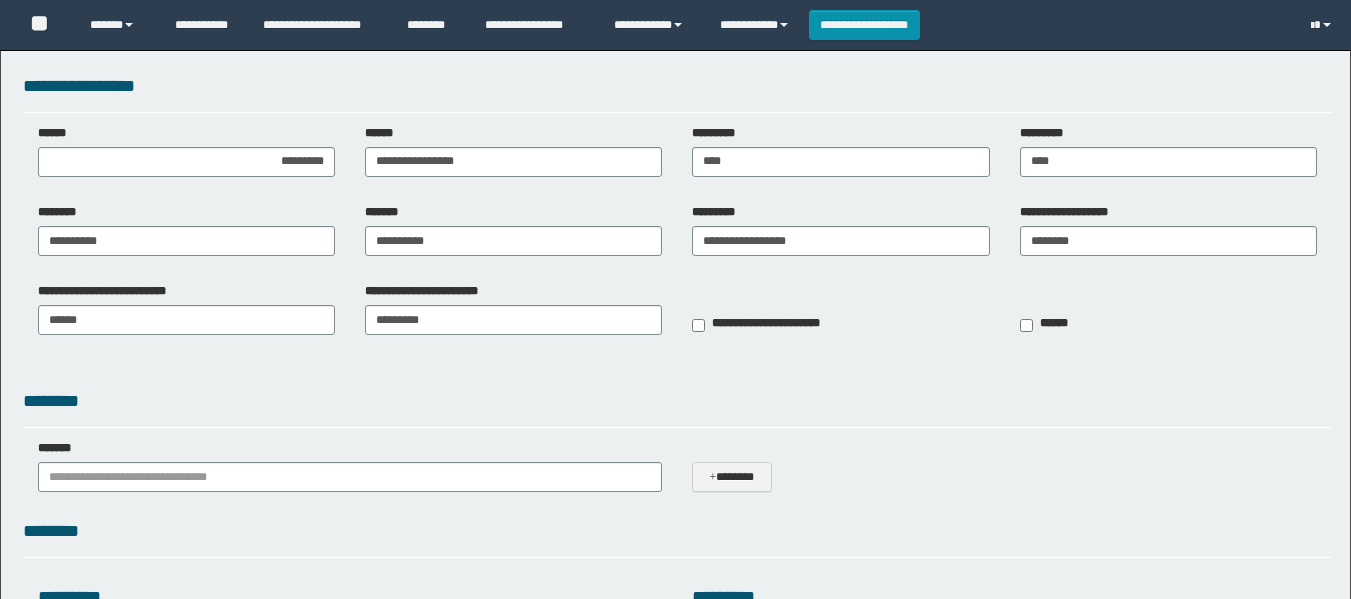 scroll, scrollTop: 0, scrollLeft: 0, axis: both 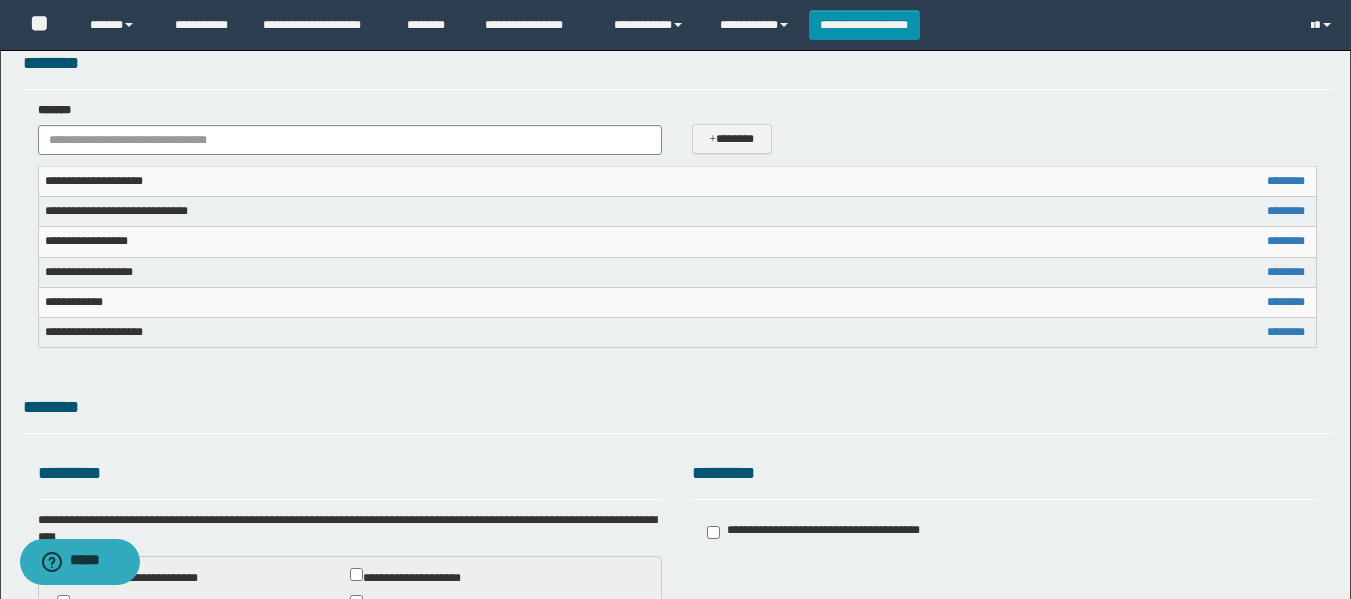 click on "**********" at bounding box center [677, 212] 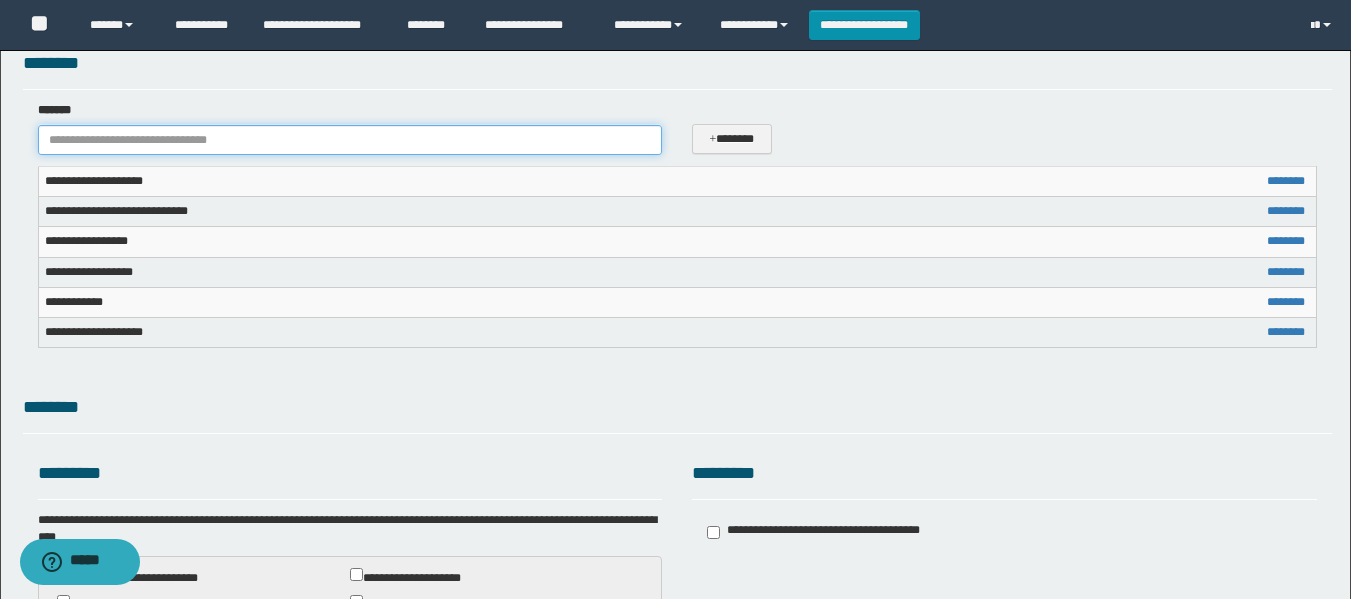 click on "*******" at bounding box center (350, 140) 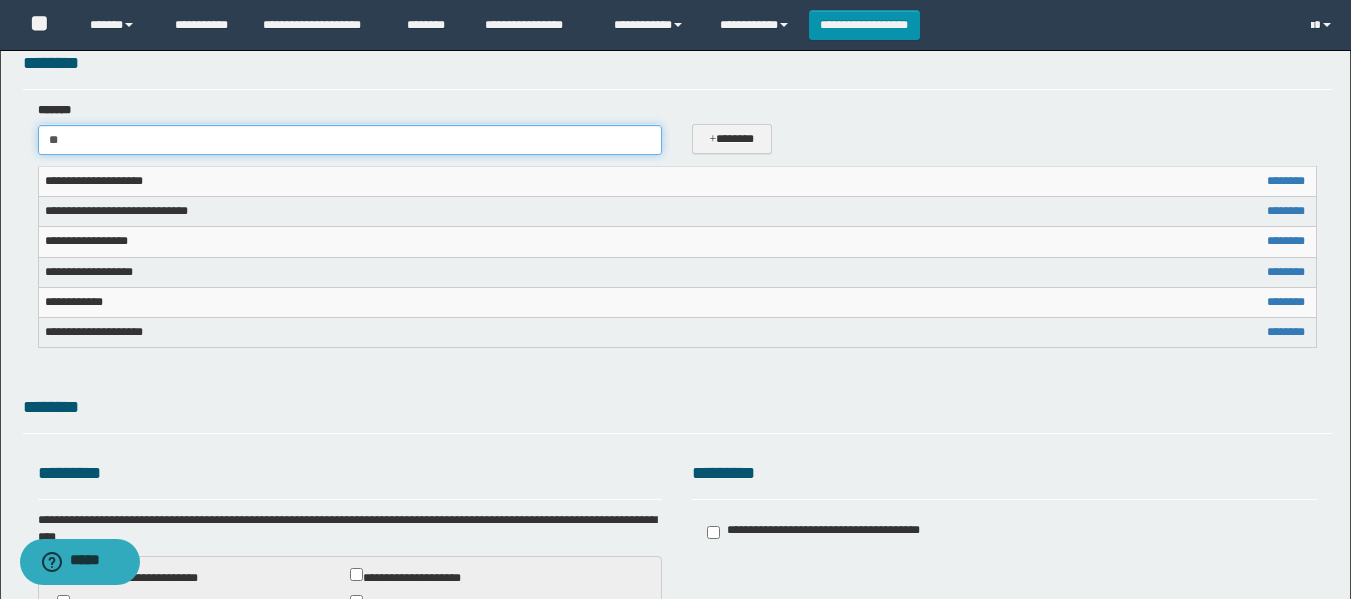 type on "***" 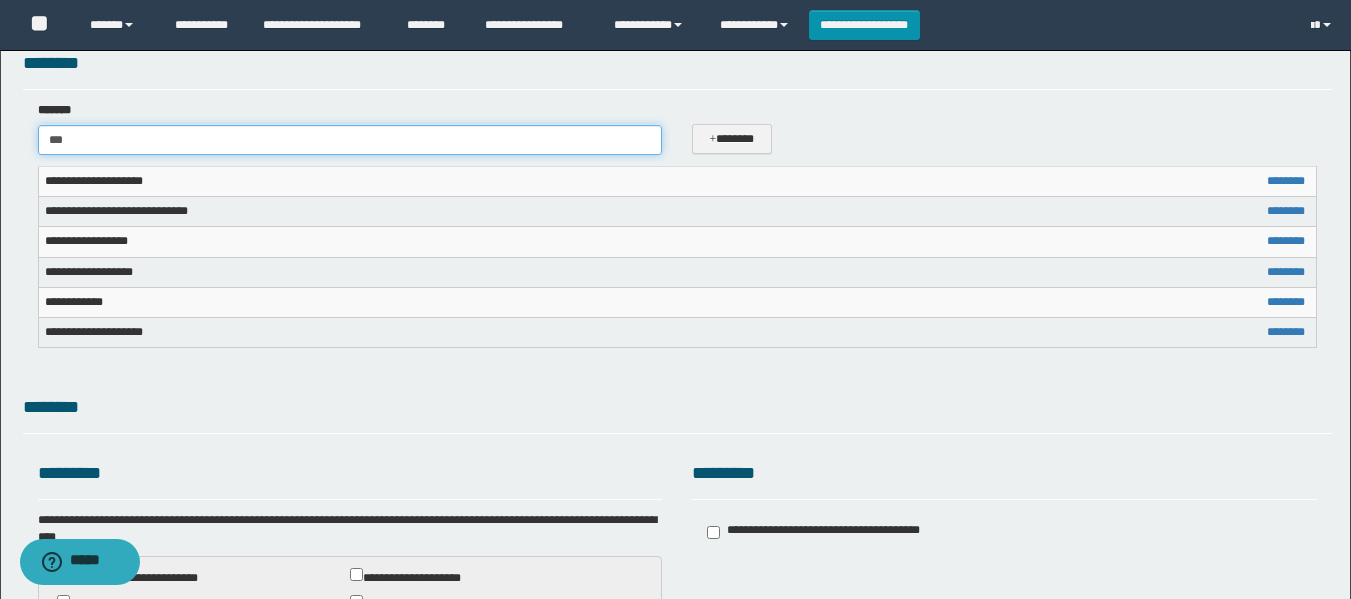 type on "***" 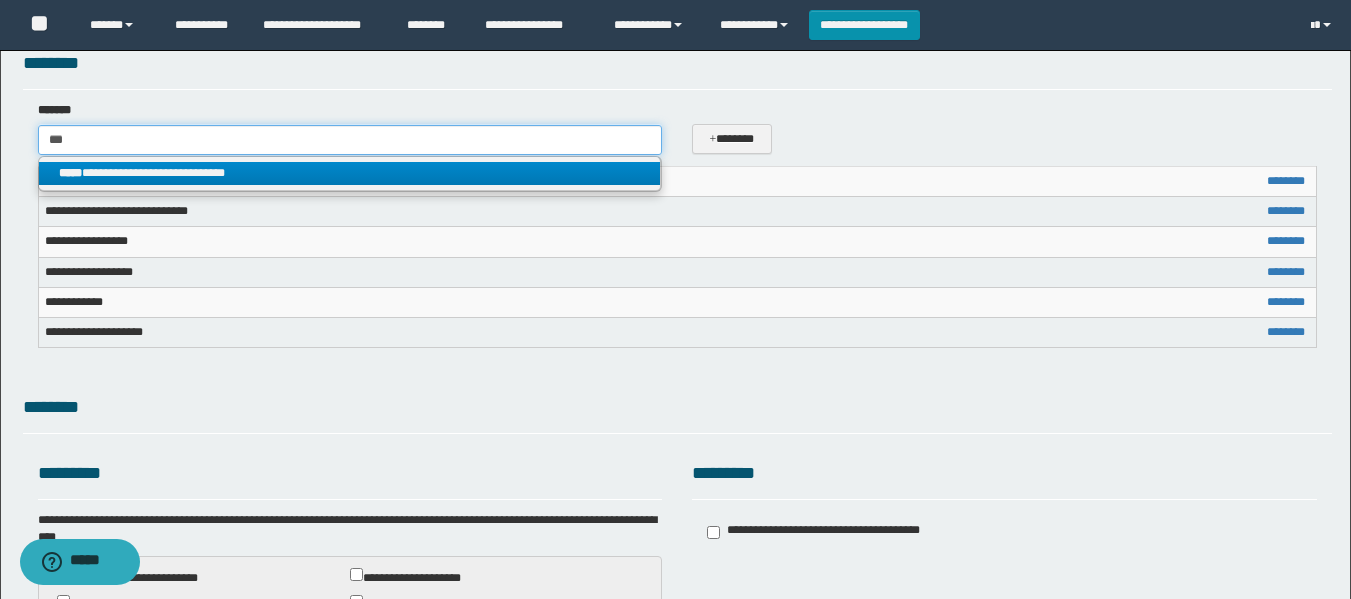 type on "***" 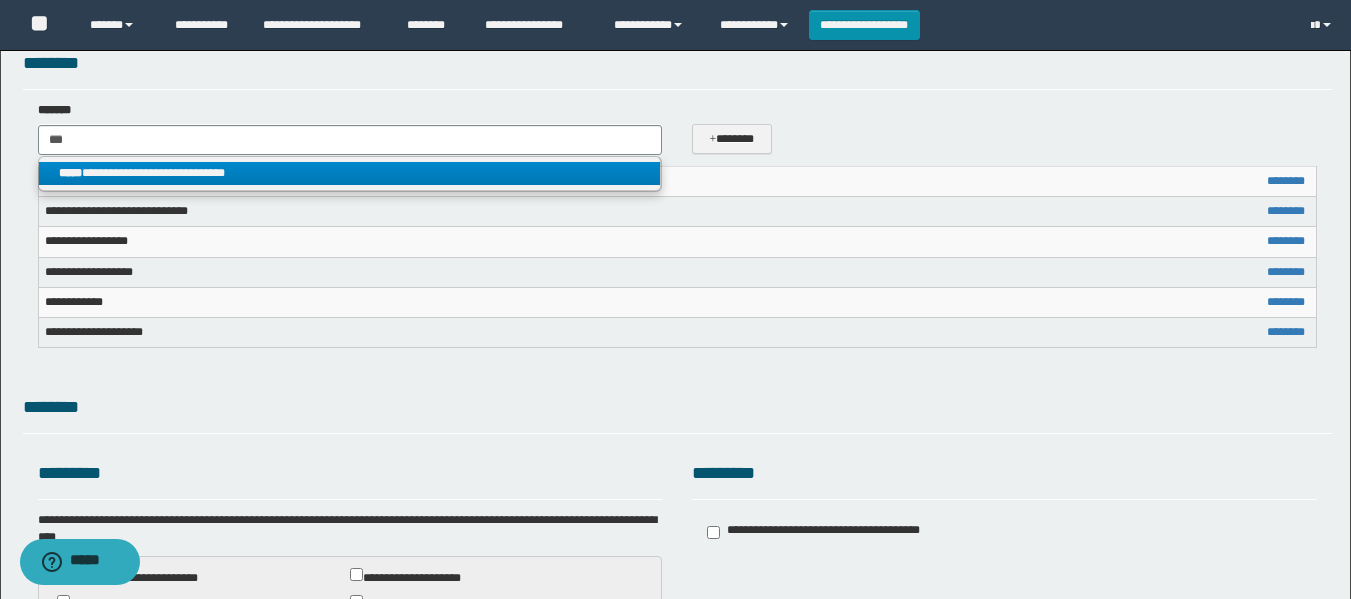 click on "**********" at bounding box center [350, 173] 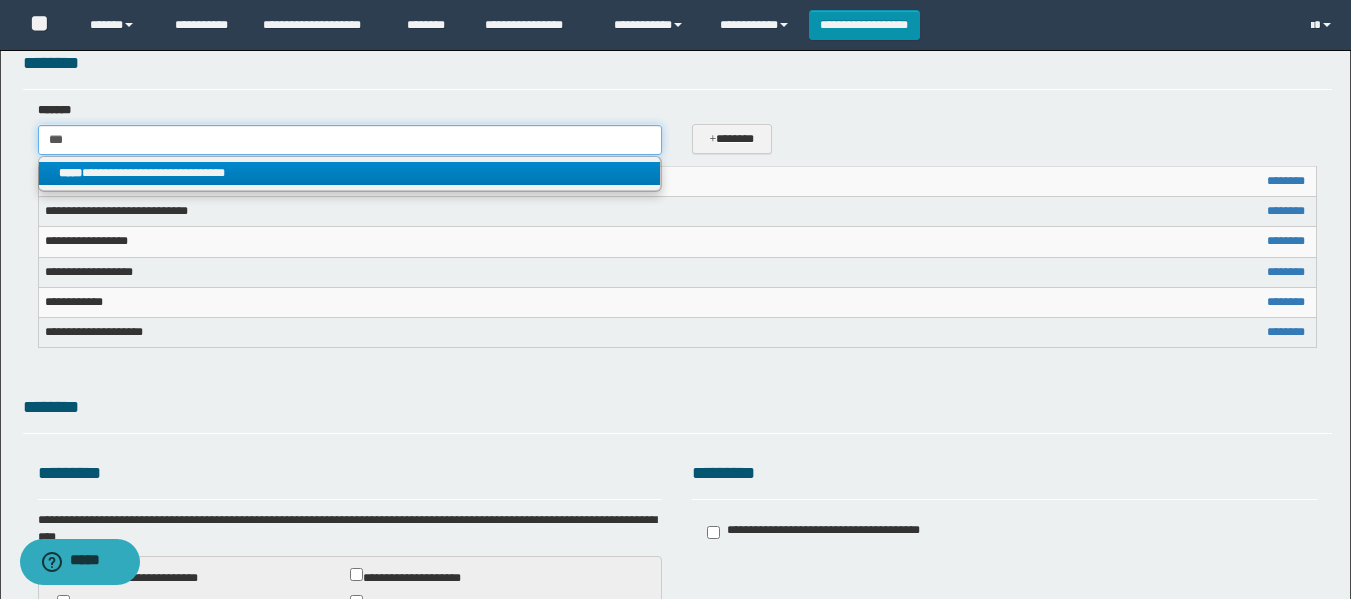 type 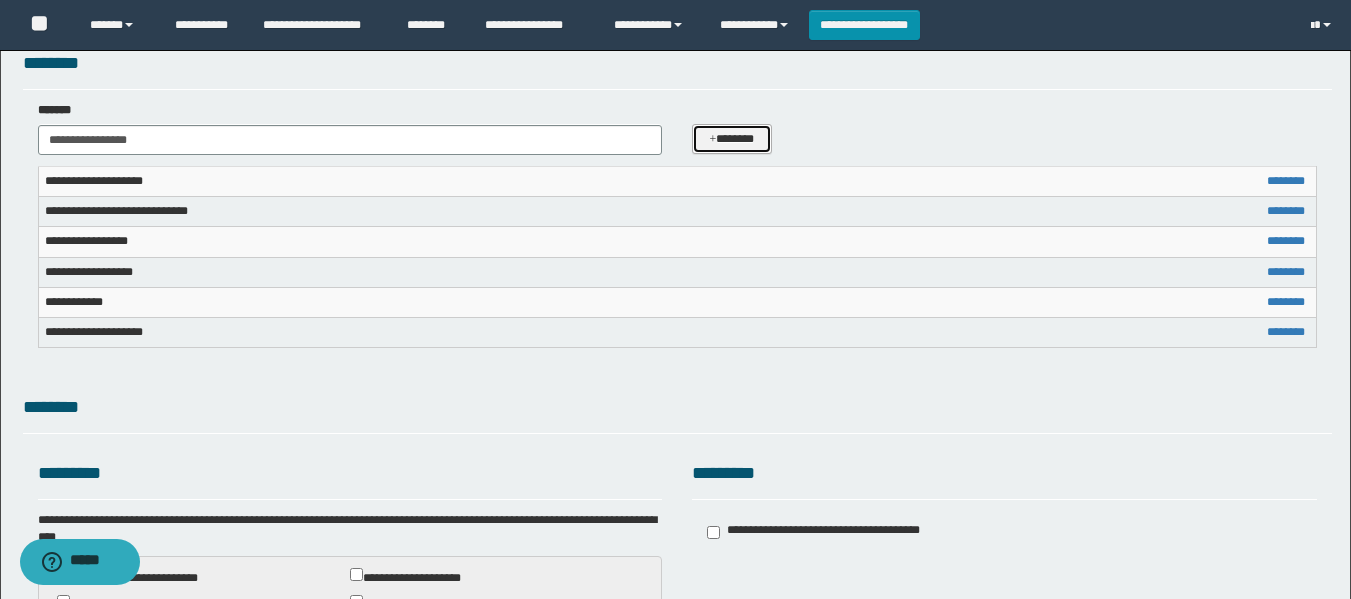 click on "*******" at bounding box center [731, 139] 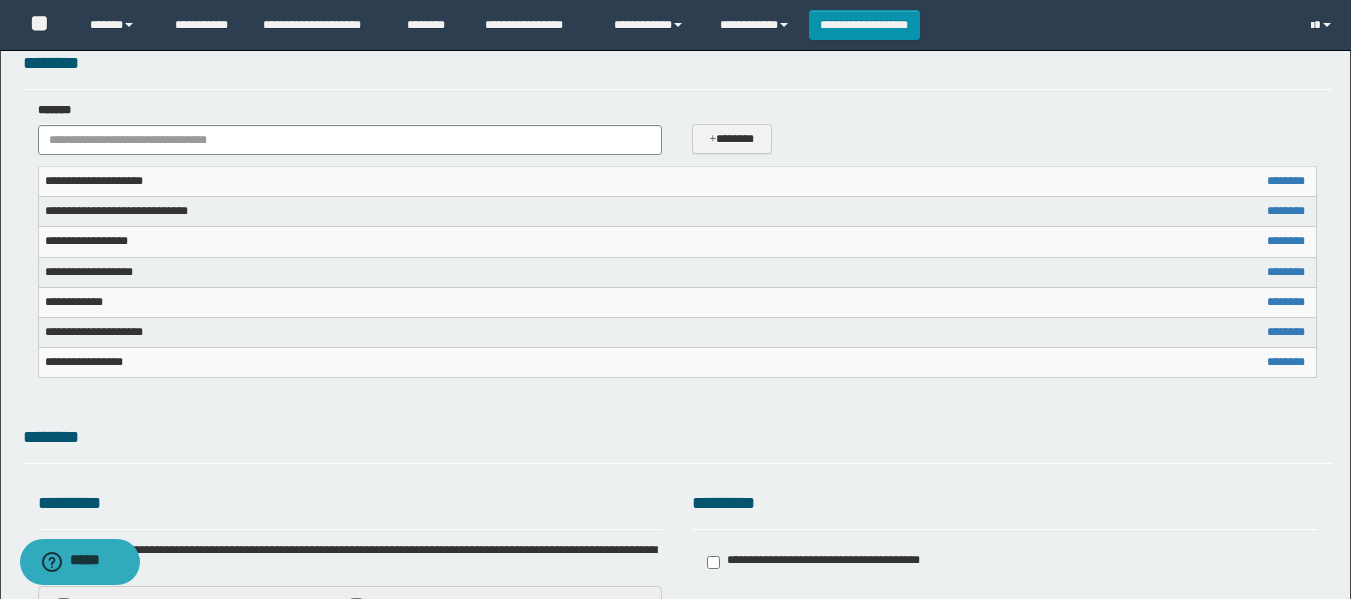 click on "**********" at bounding box center (350, 128) 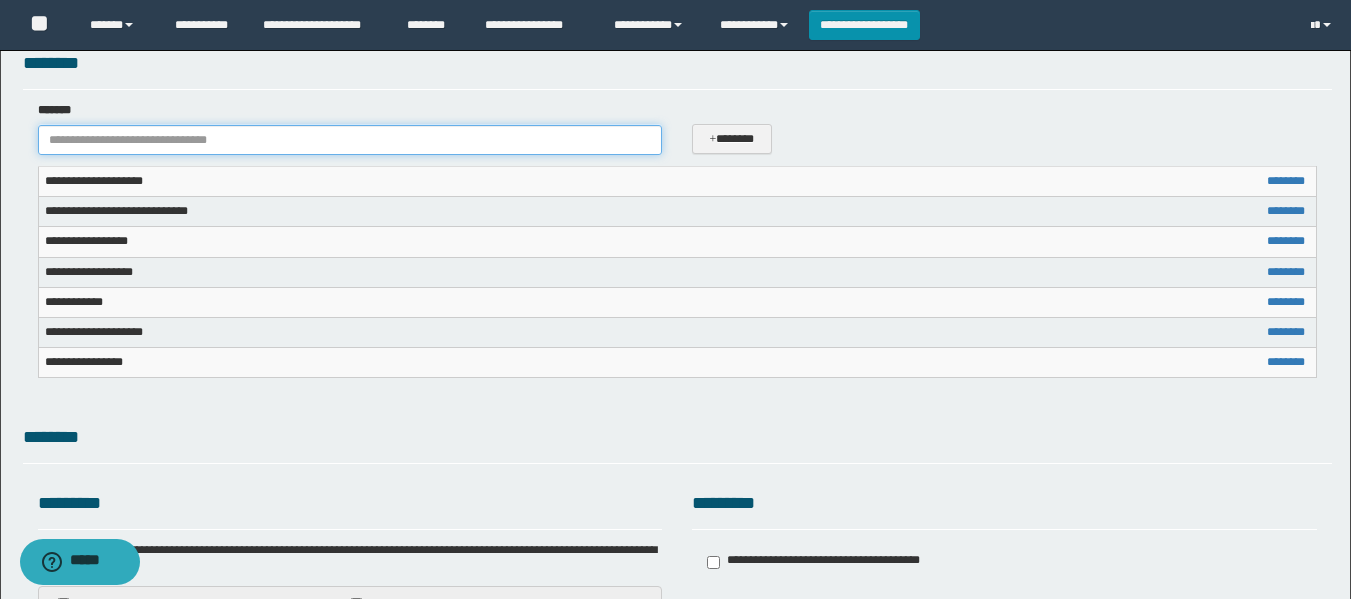click on "*******" at bounding box center (350, 140) 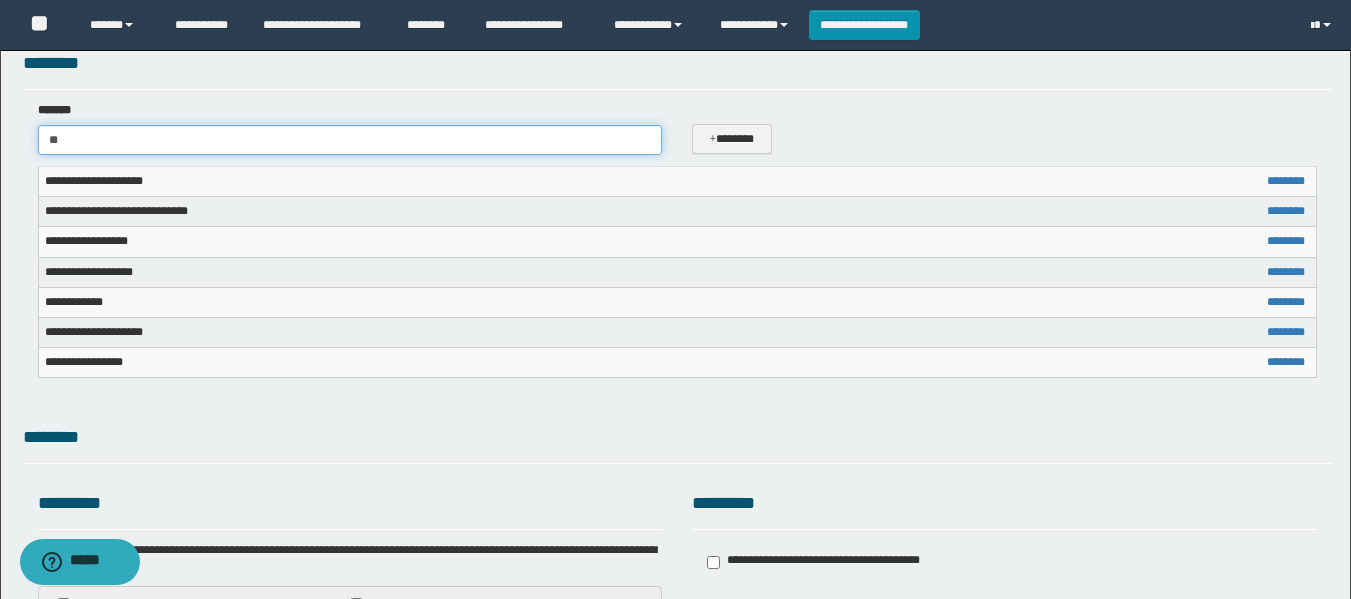 type on "***" 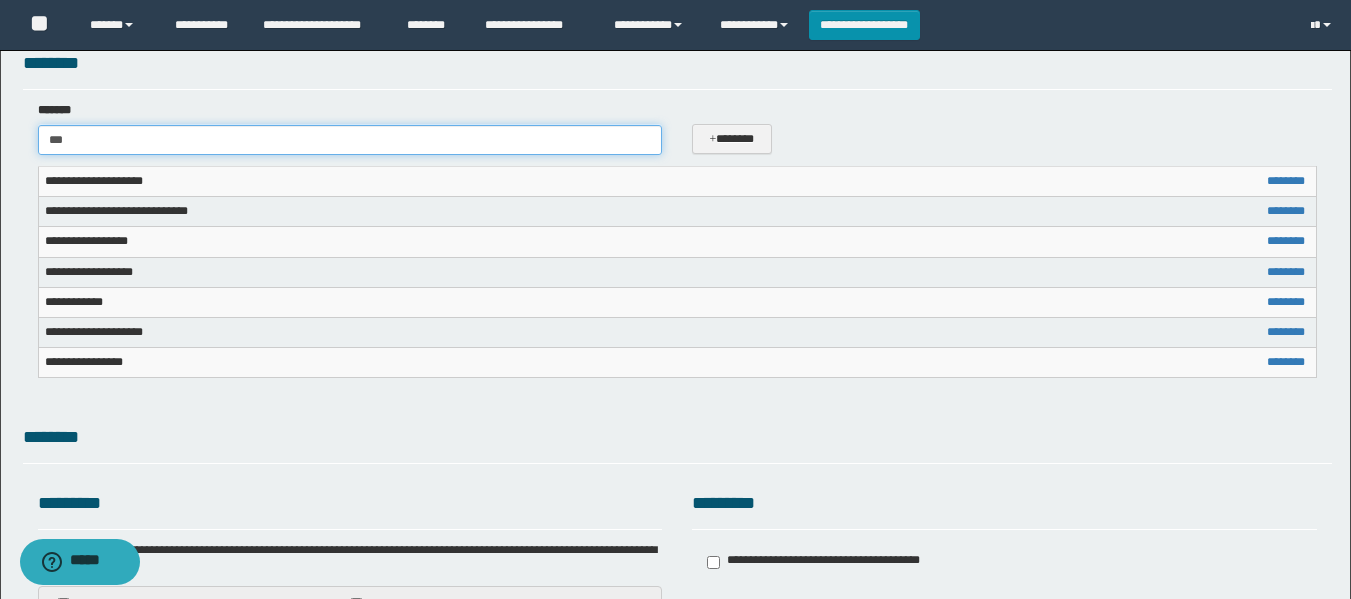 type on "**********" 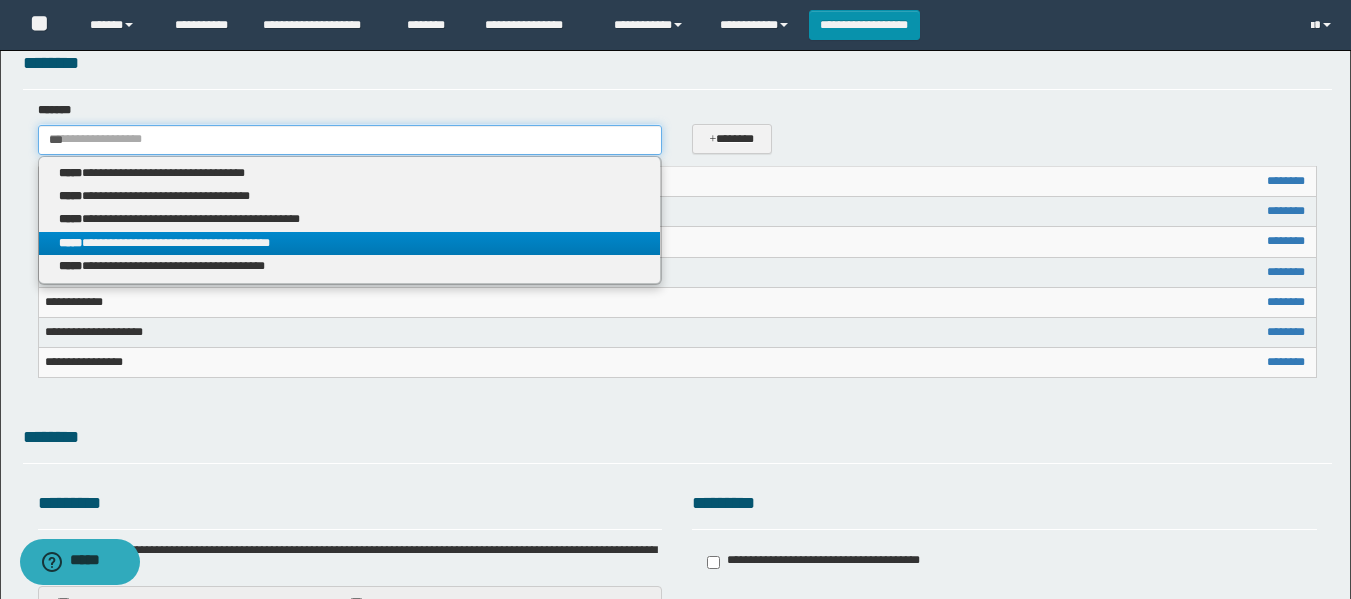 type on "***" 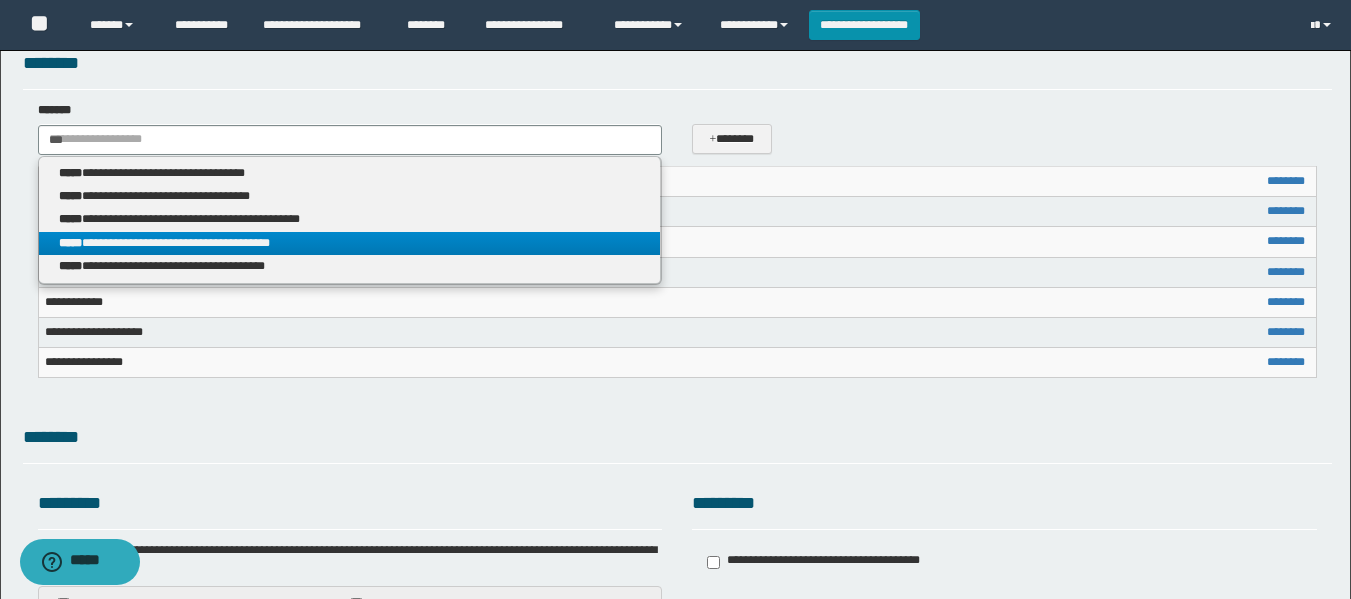 click on "**********" at bounding box center [350, 243] 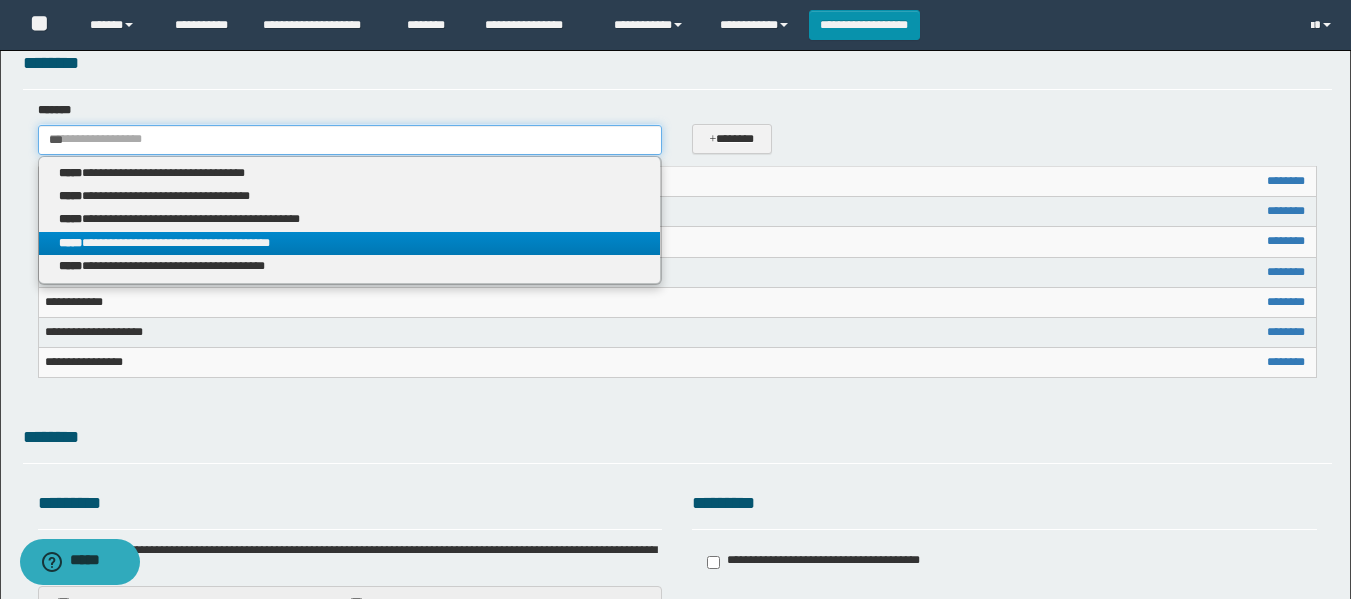 type 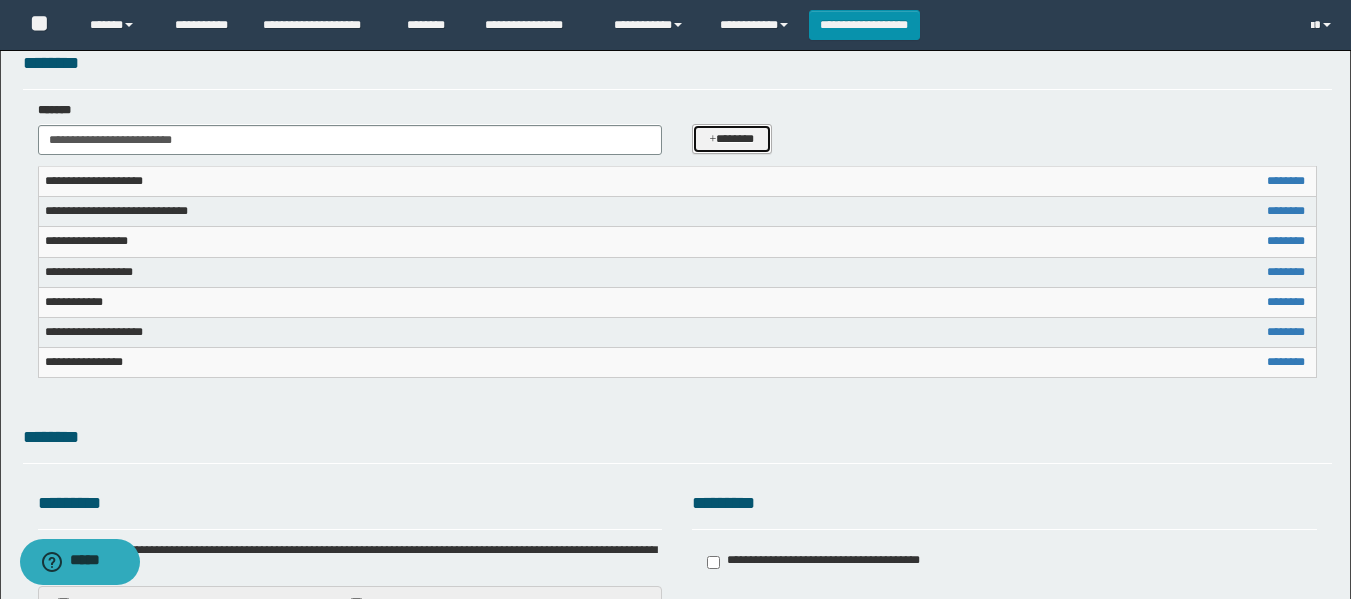 click at bounding box center [713, 140] 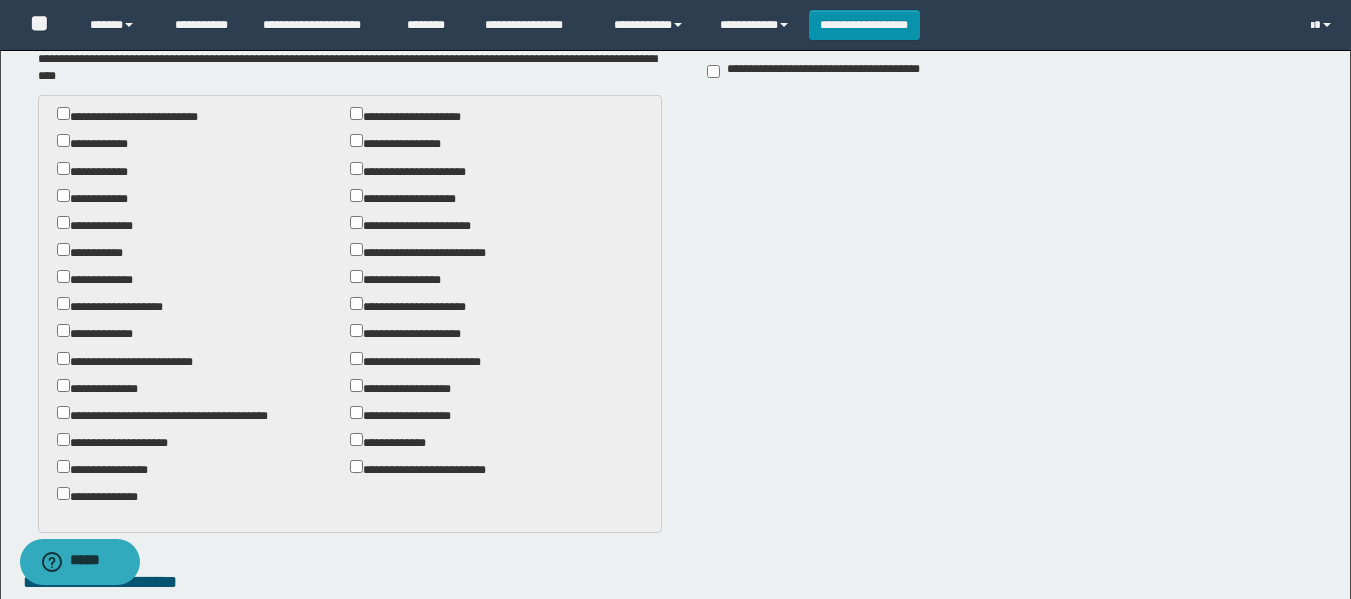 scroll, scrollTop: 1106, scrollLeft: 0, axis: vertical 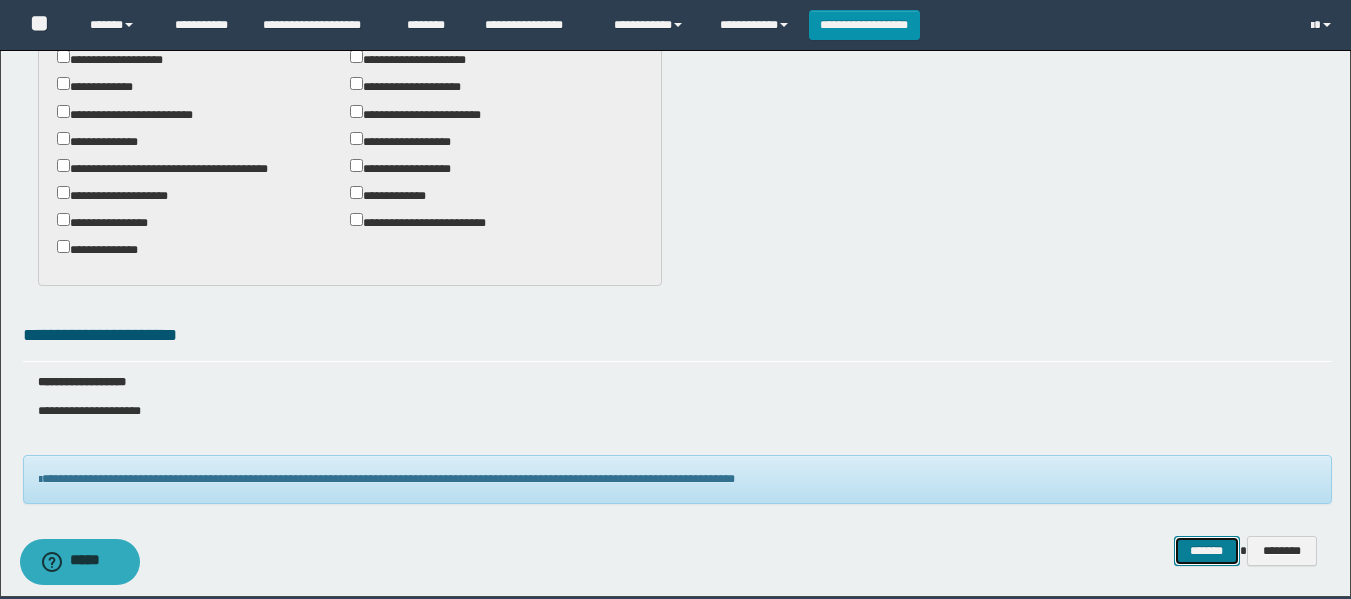click on "*******" at bounding box center [1207, 551] 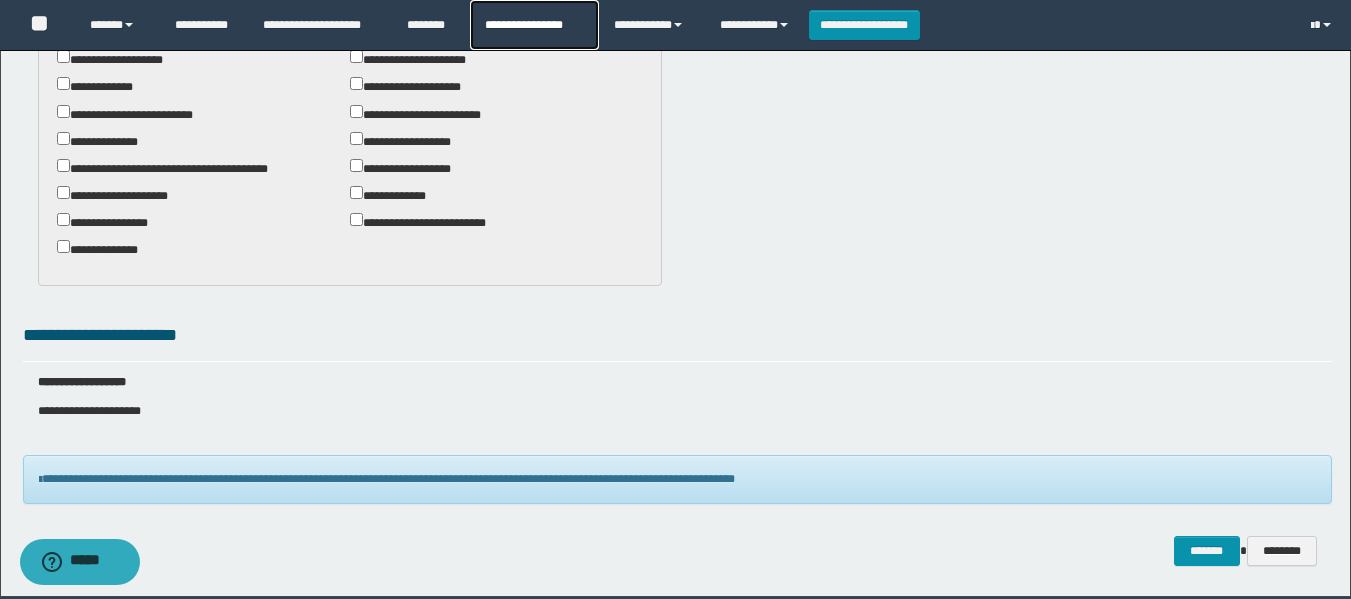 click on "**********" at bounding box center [534, 25] 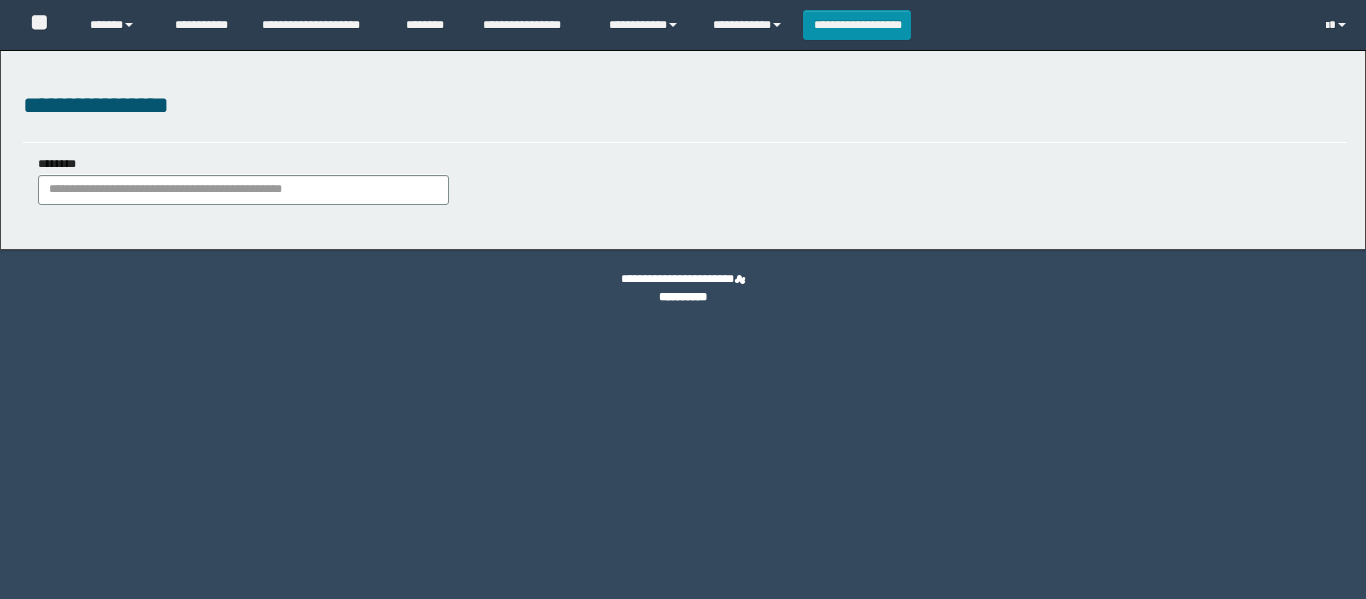scroll, scrollTop: 0, scrollLeft: 0, axis: both 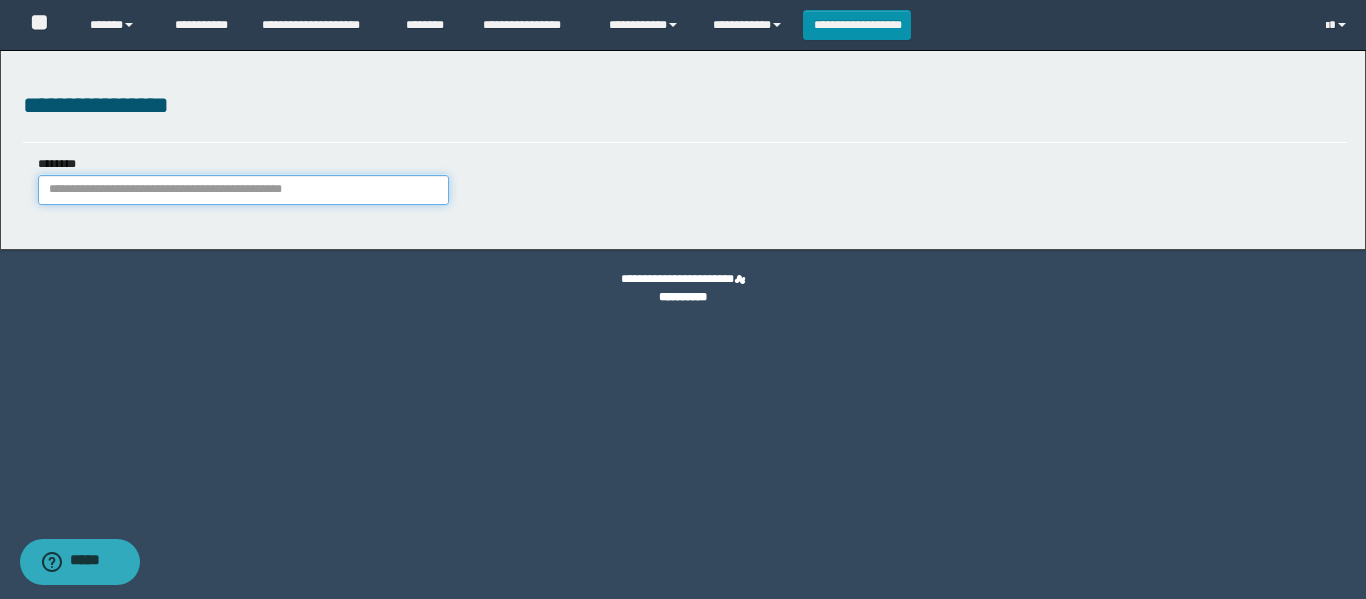click on "********" at bounding box center (243, 190) 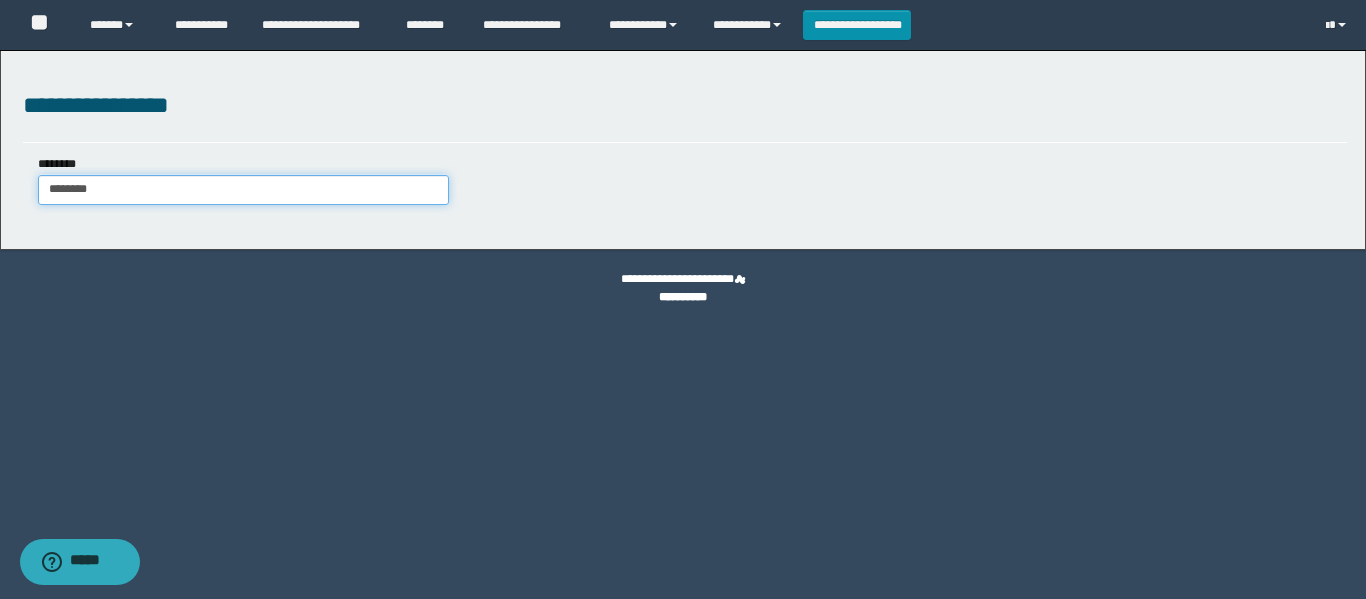 type on "********" 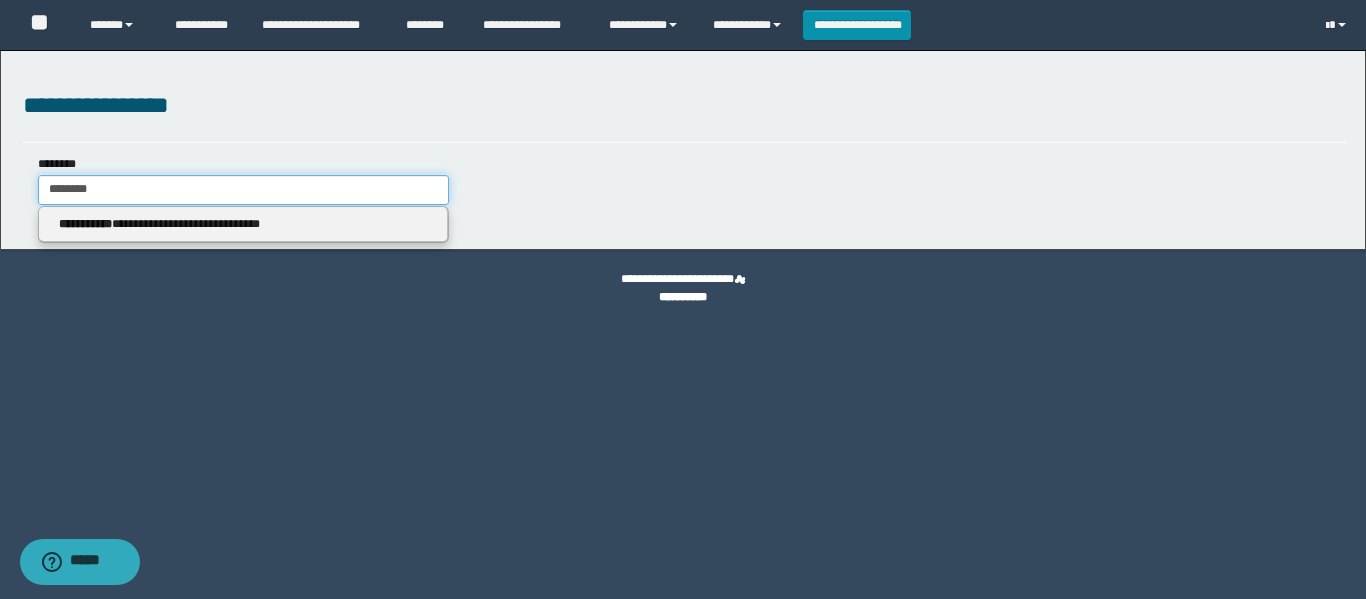 type on "********" 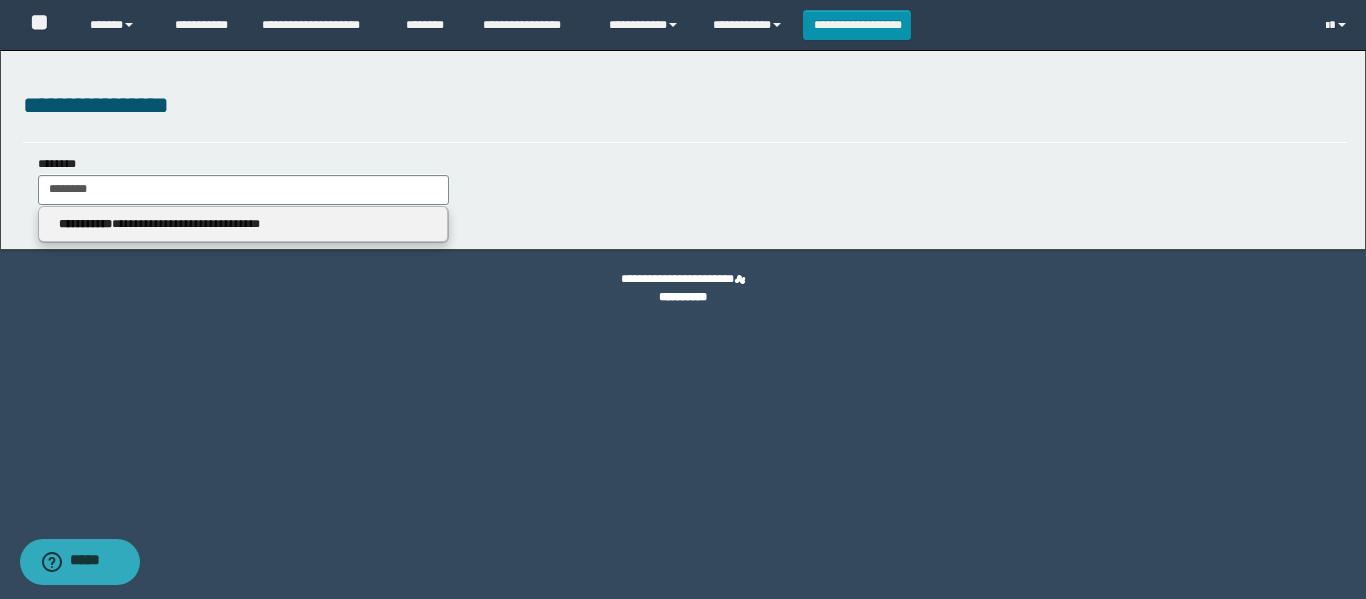 click on "**********" at bounding box center [243, 225] 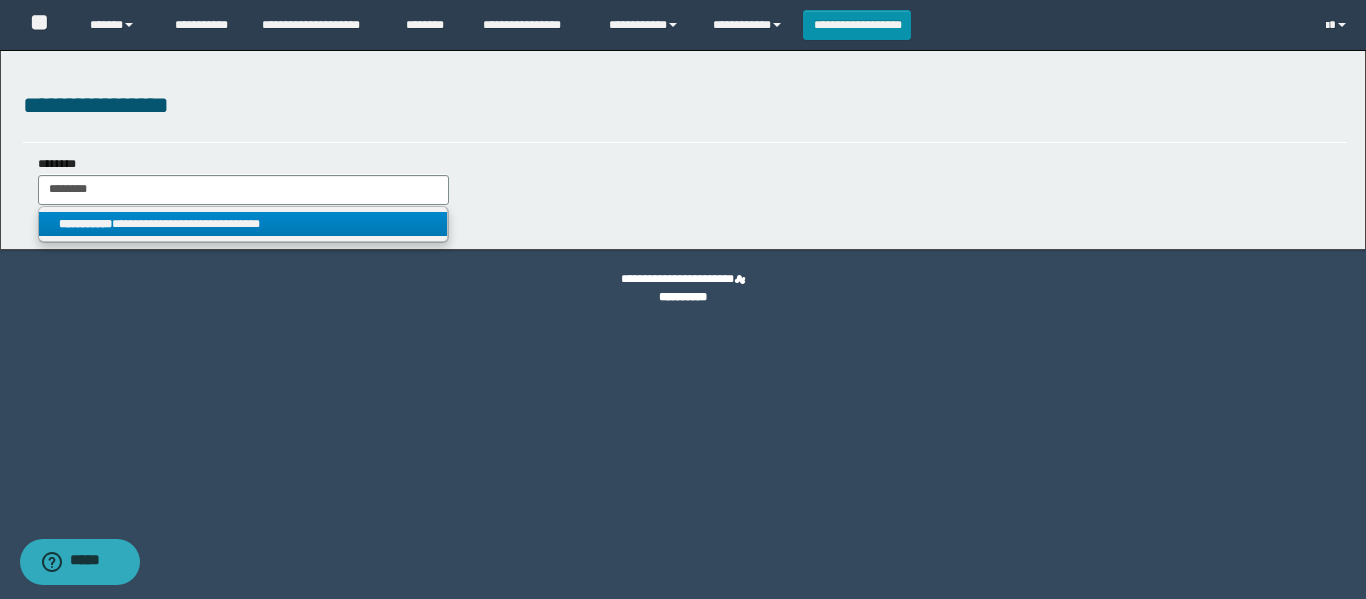 click on "**********" at bounding box center (243, 224) 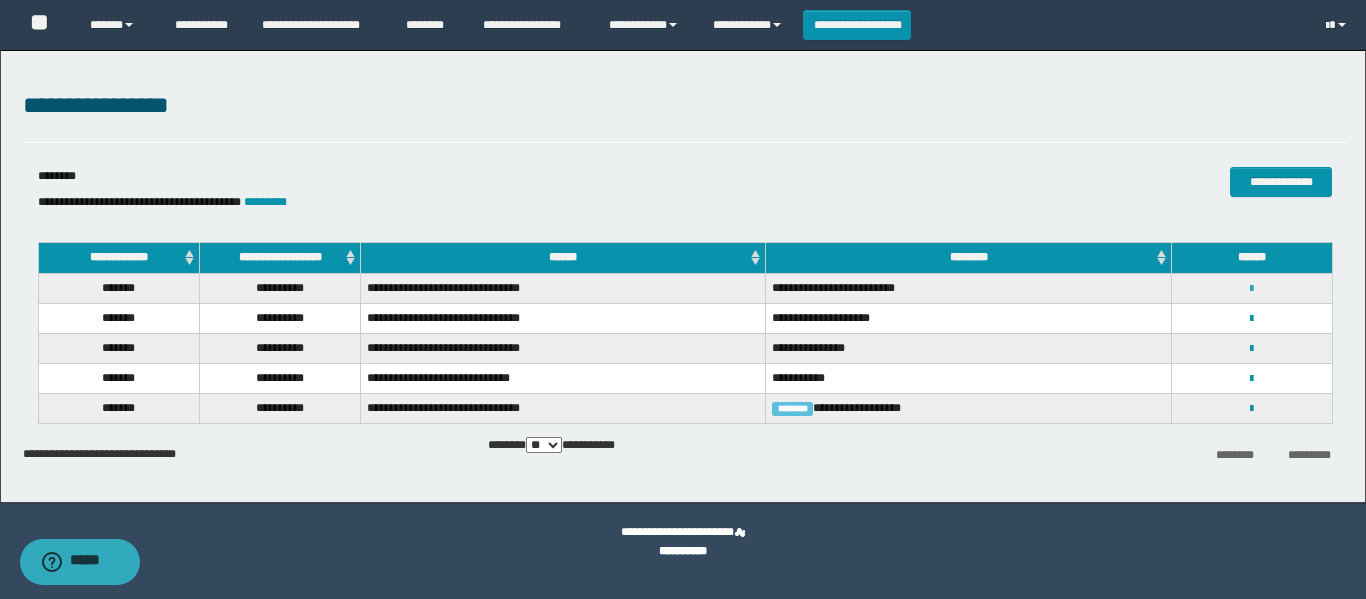 click at bounding box center (1251, 289) 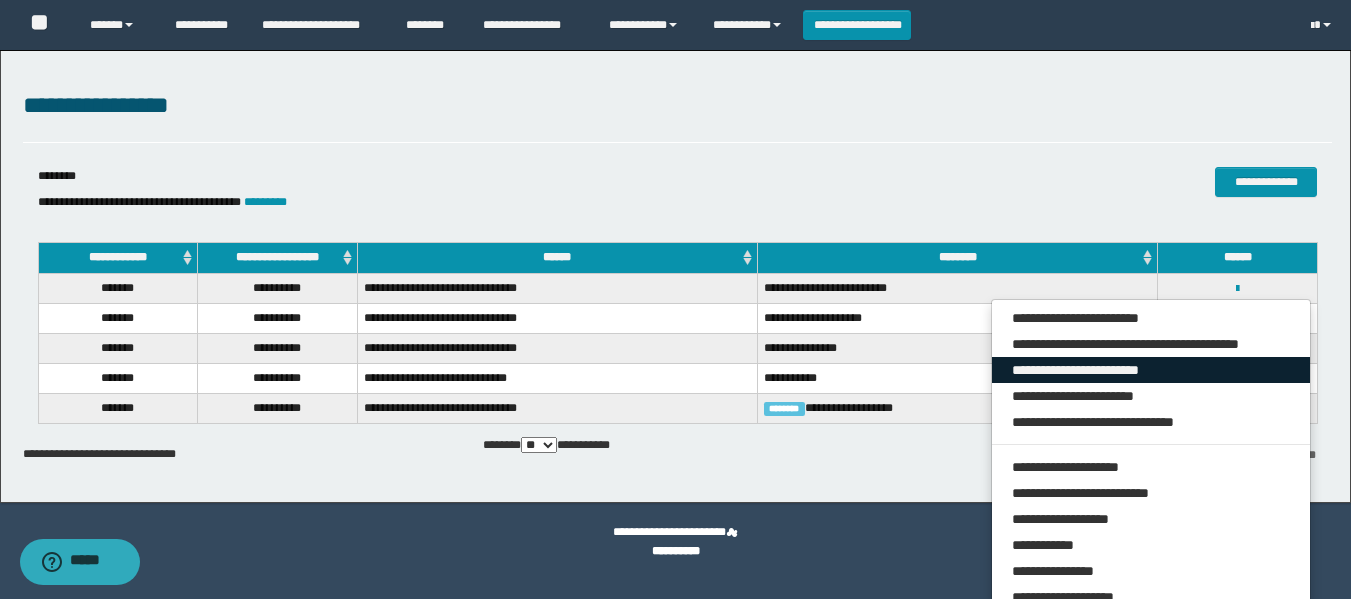 click on "**********" at bounding box center (1151, 370) 